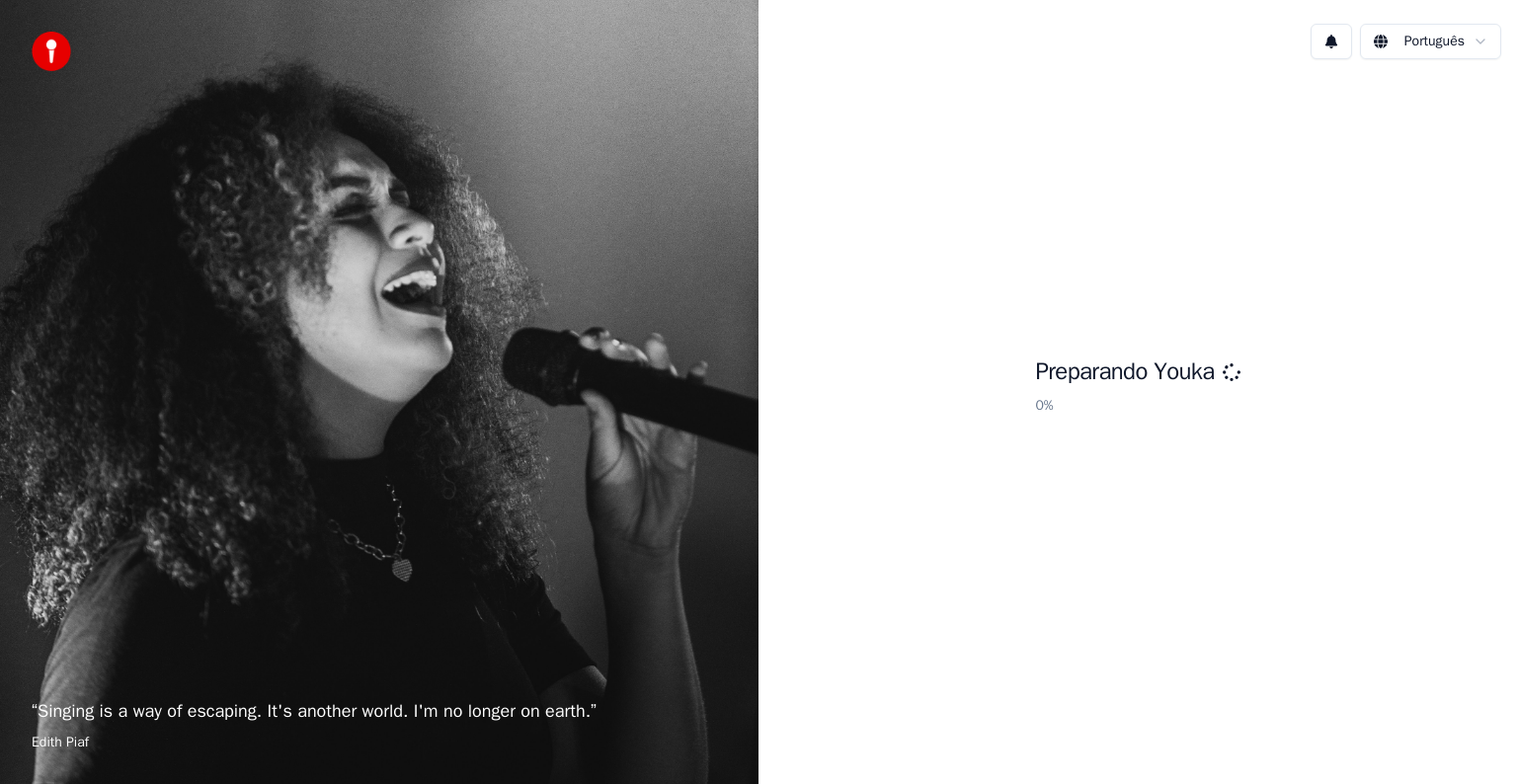 scroll, scrollTop: 0, scrollLeft: 0, axis: both 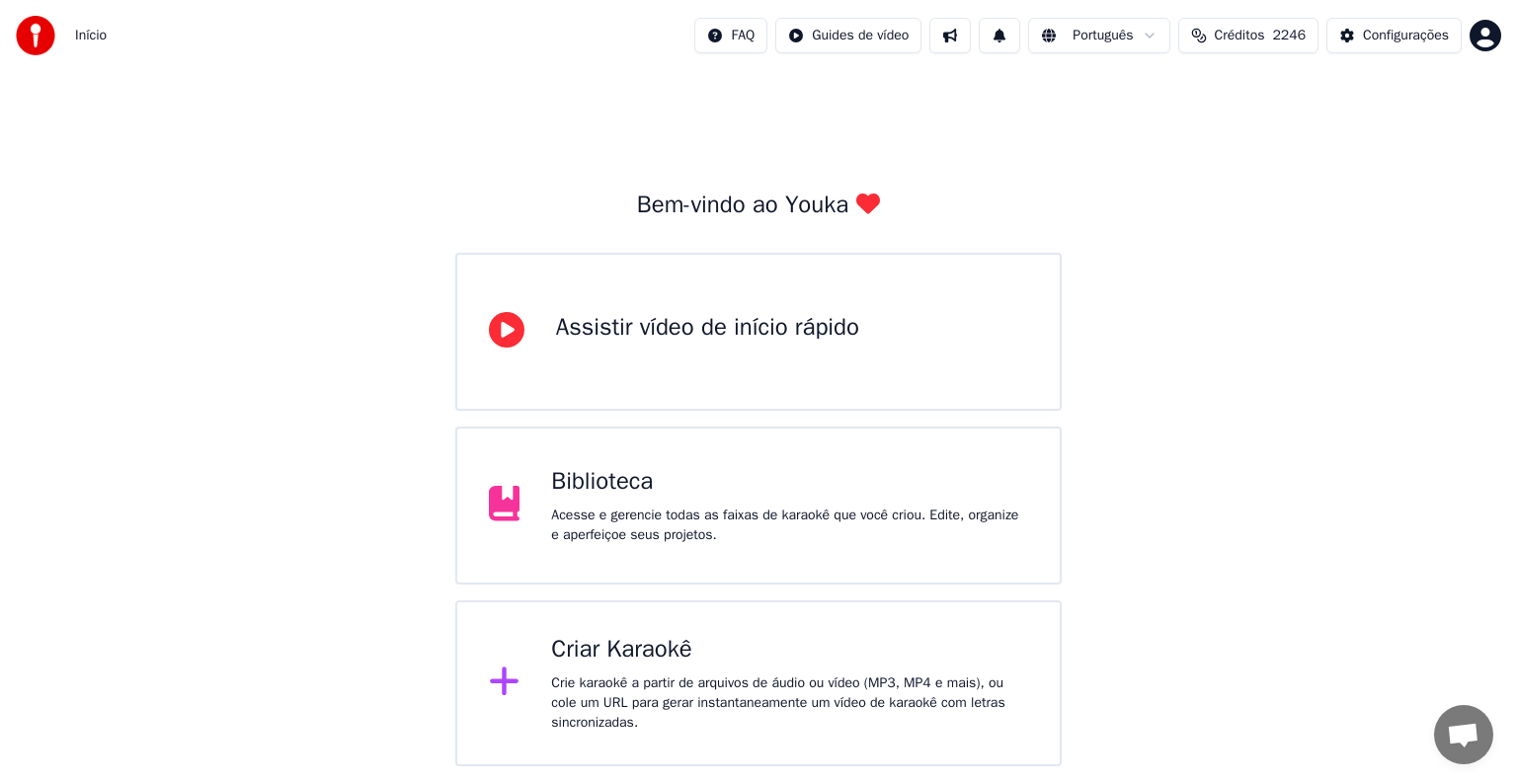 click on "Criar Karaokê" at bounding box center (789, 650) 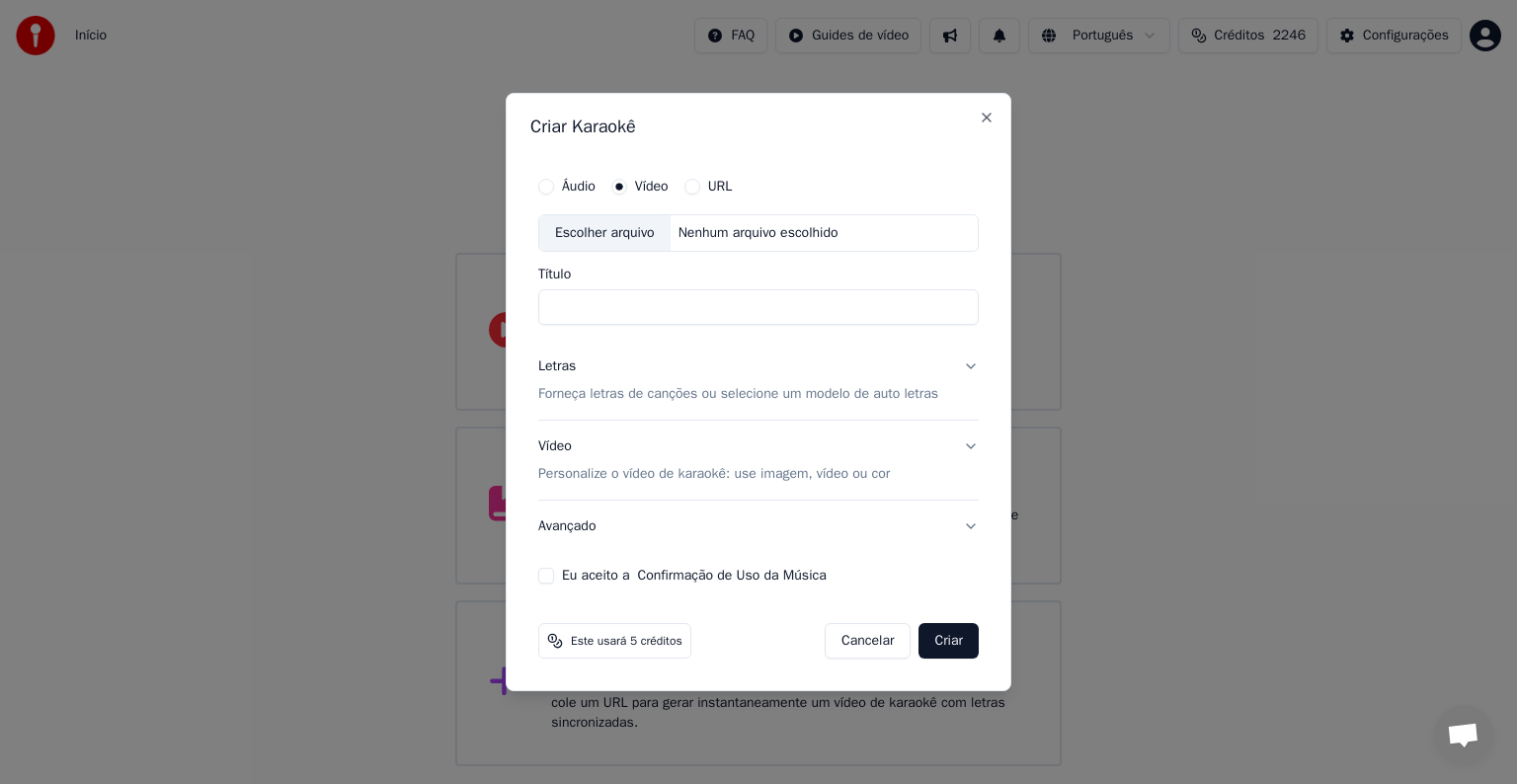 click on "Avançado" at bounding box center [758, 526] 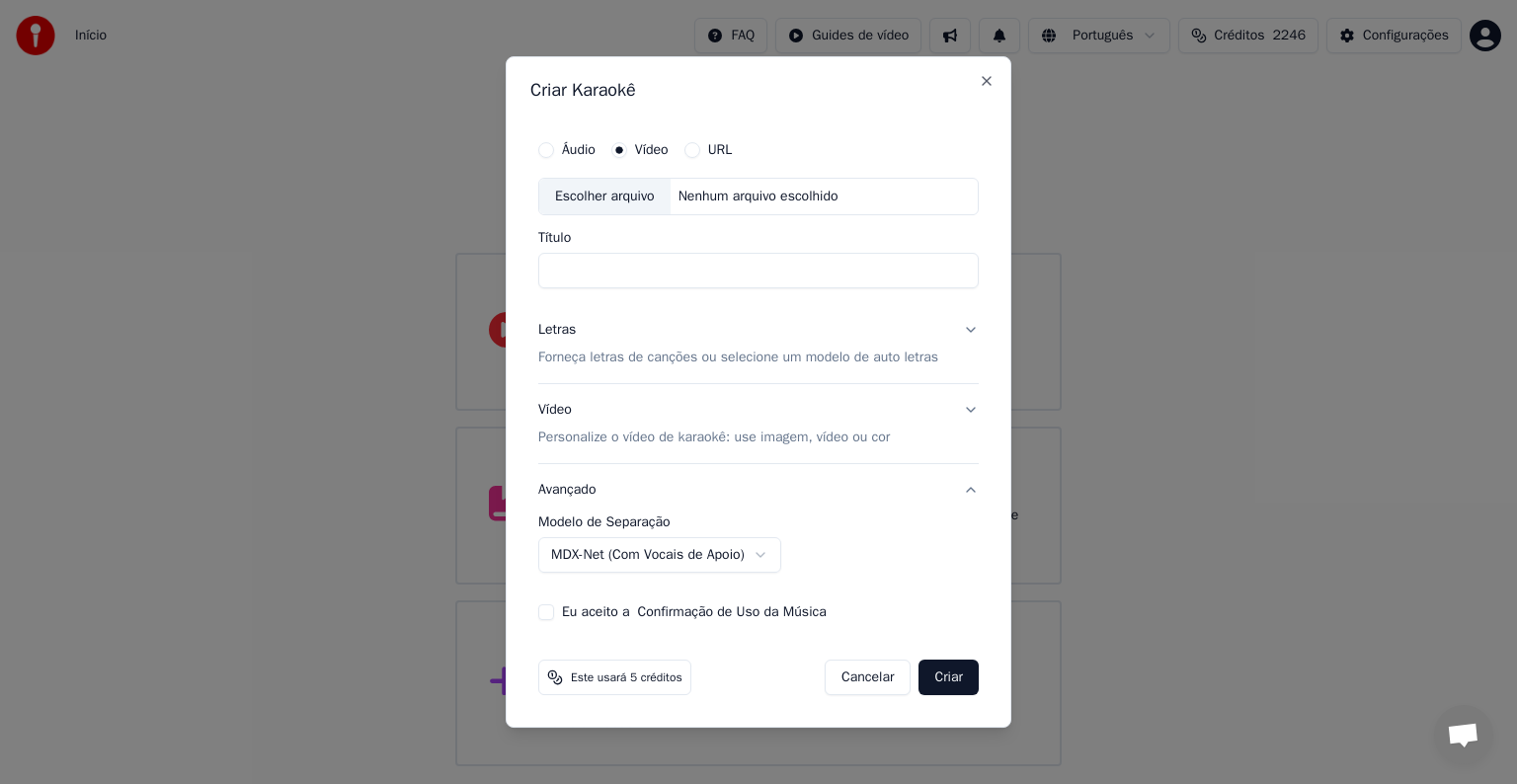 click on "Modelo de Separação" at bounding box center (758, 522) 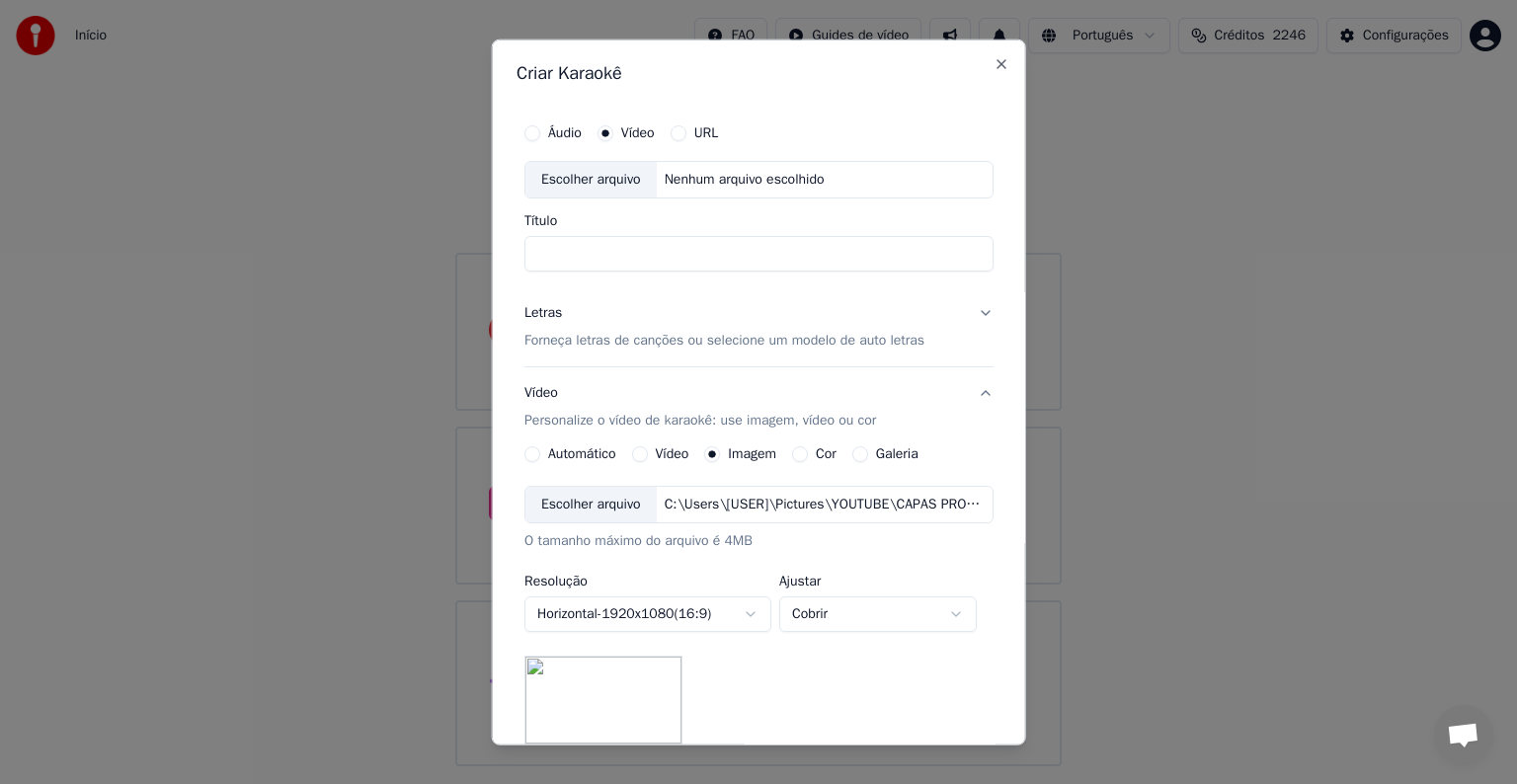 click on "Automático" at bounding box center (582, 454) 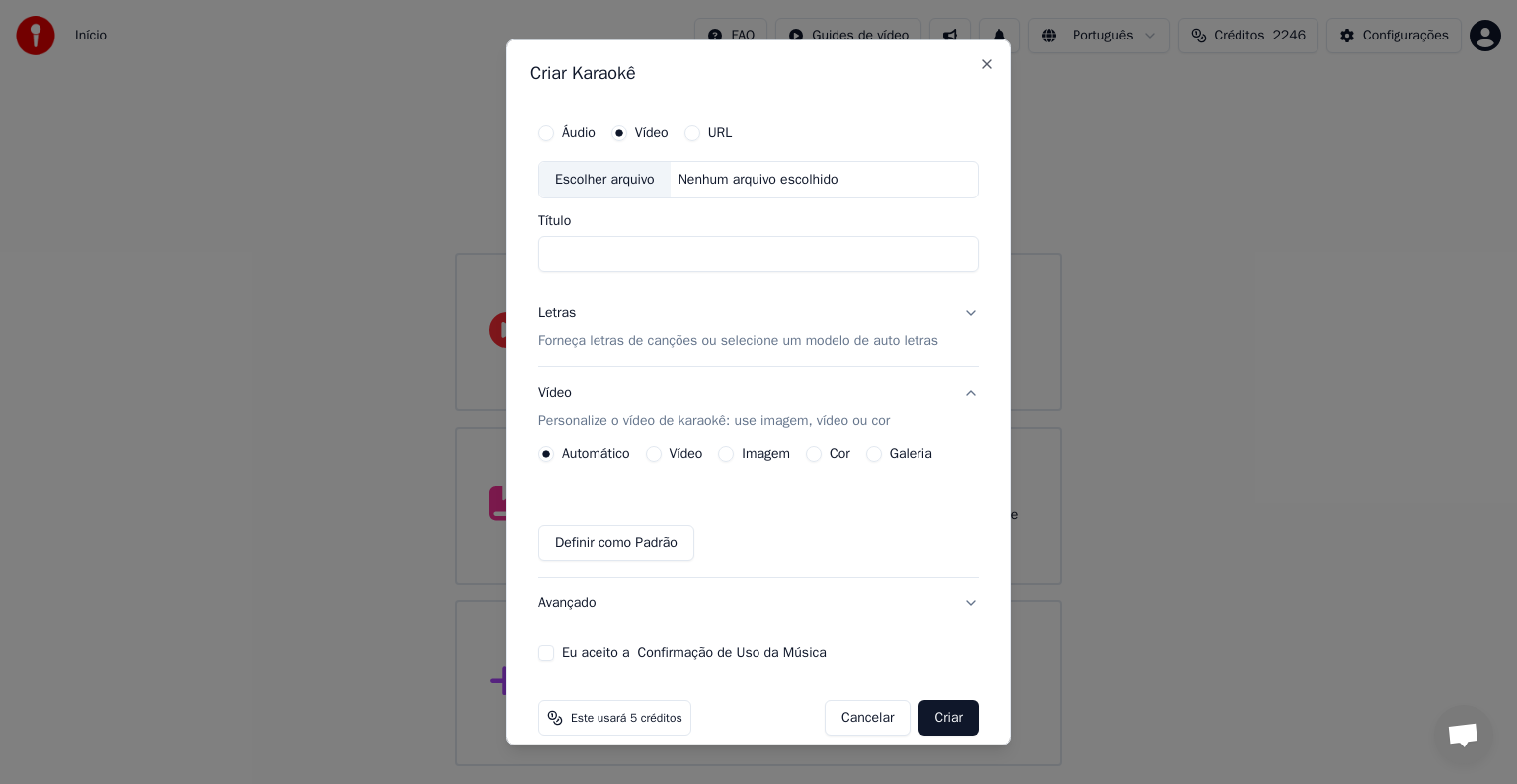 click on "Automático" at bounding box center [596, 454] 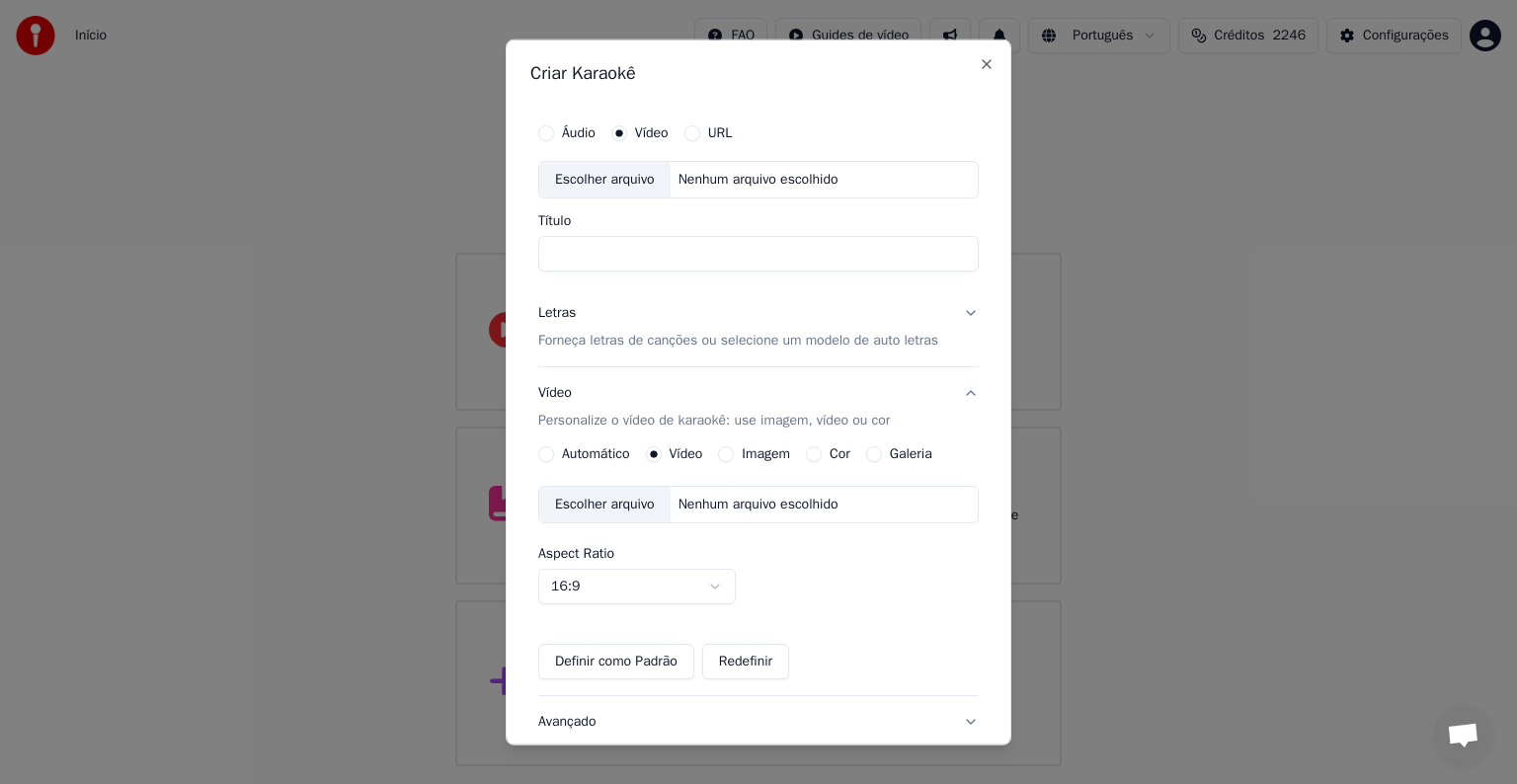 click on "Imagem" at bounding box center (765, 454) 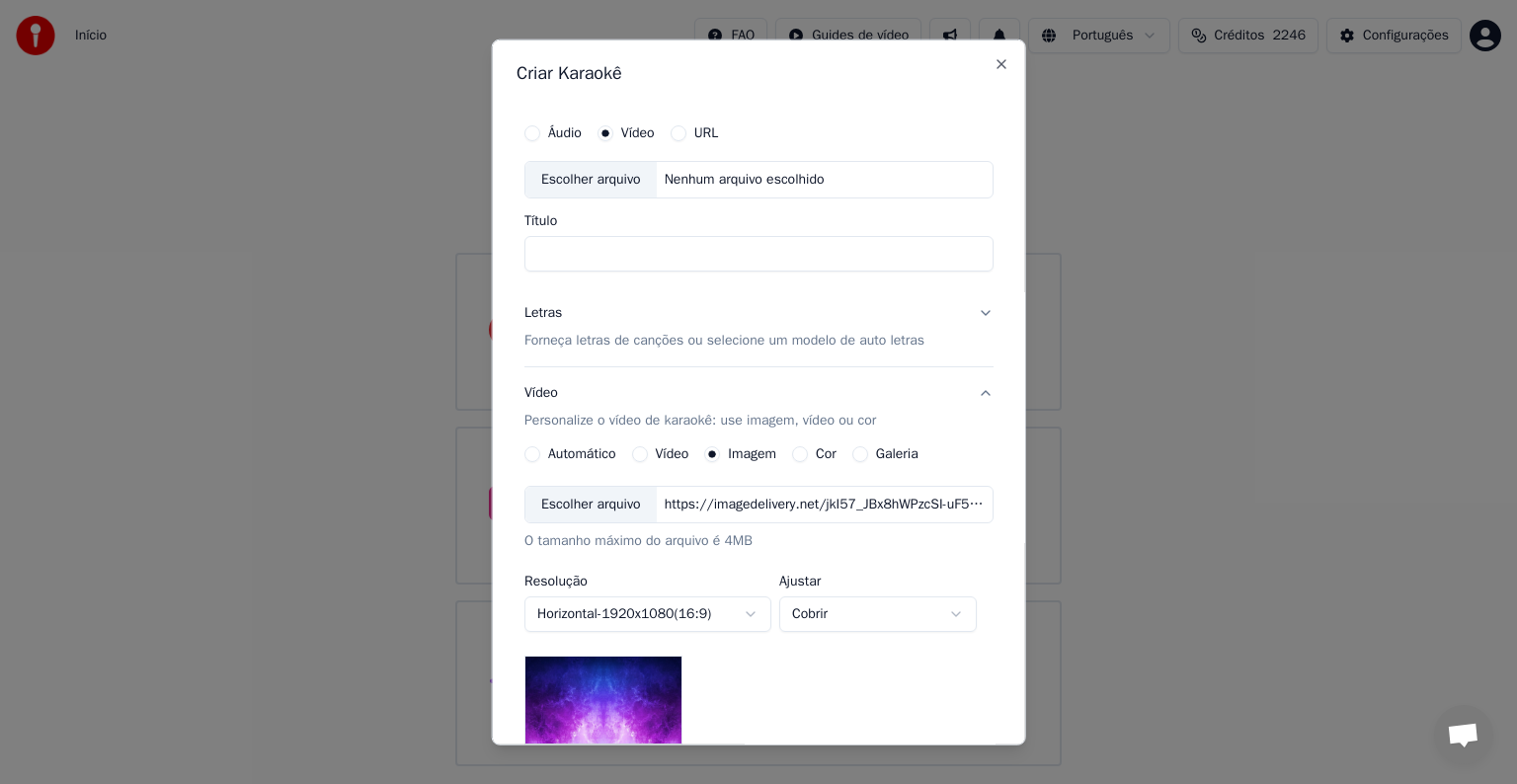 click on "Escolher arquivo" at bounding box center (591, 505) 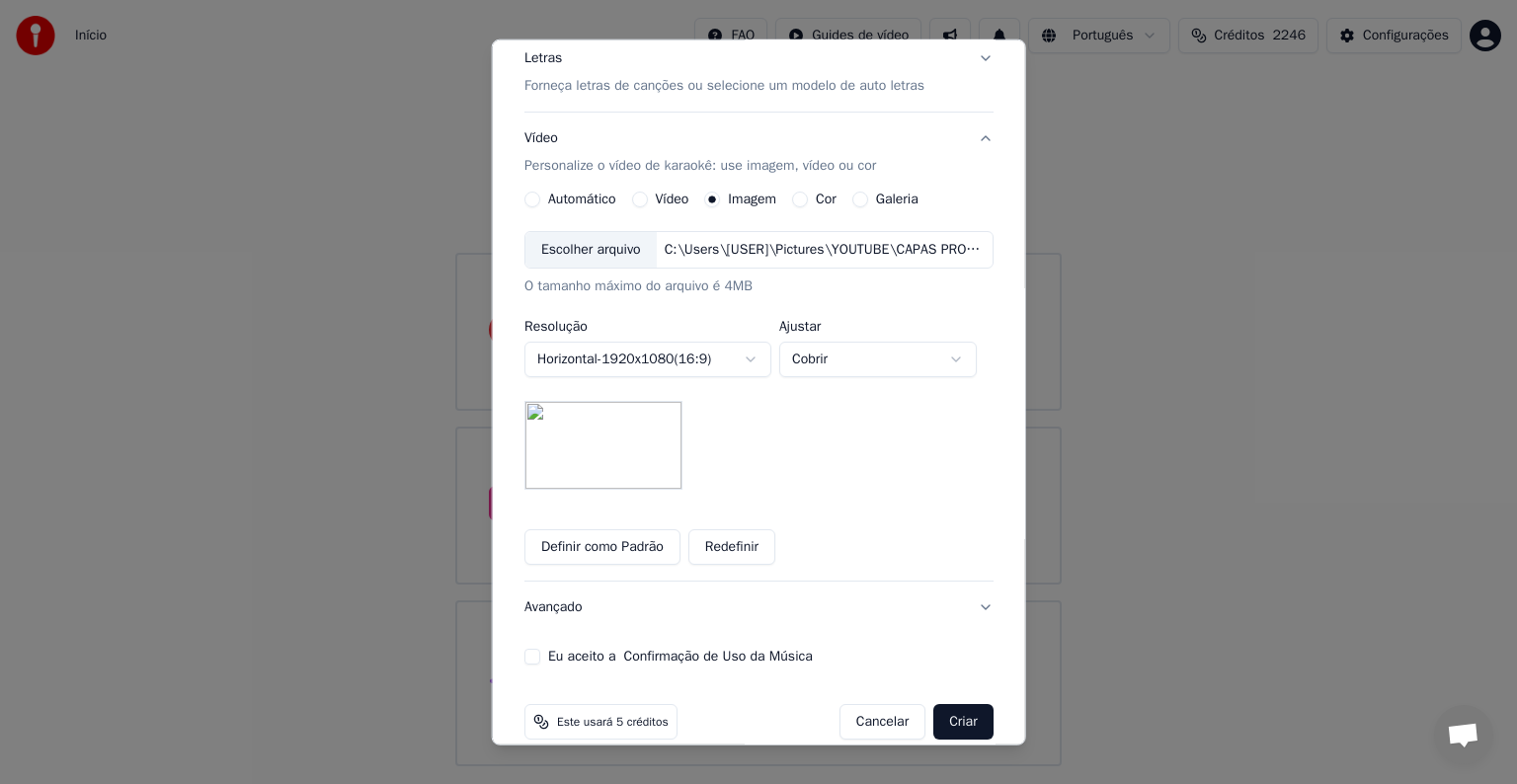 scroll, scrollTop: 280, scrollLeft: 0, axis: vertical 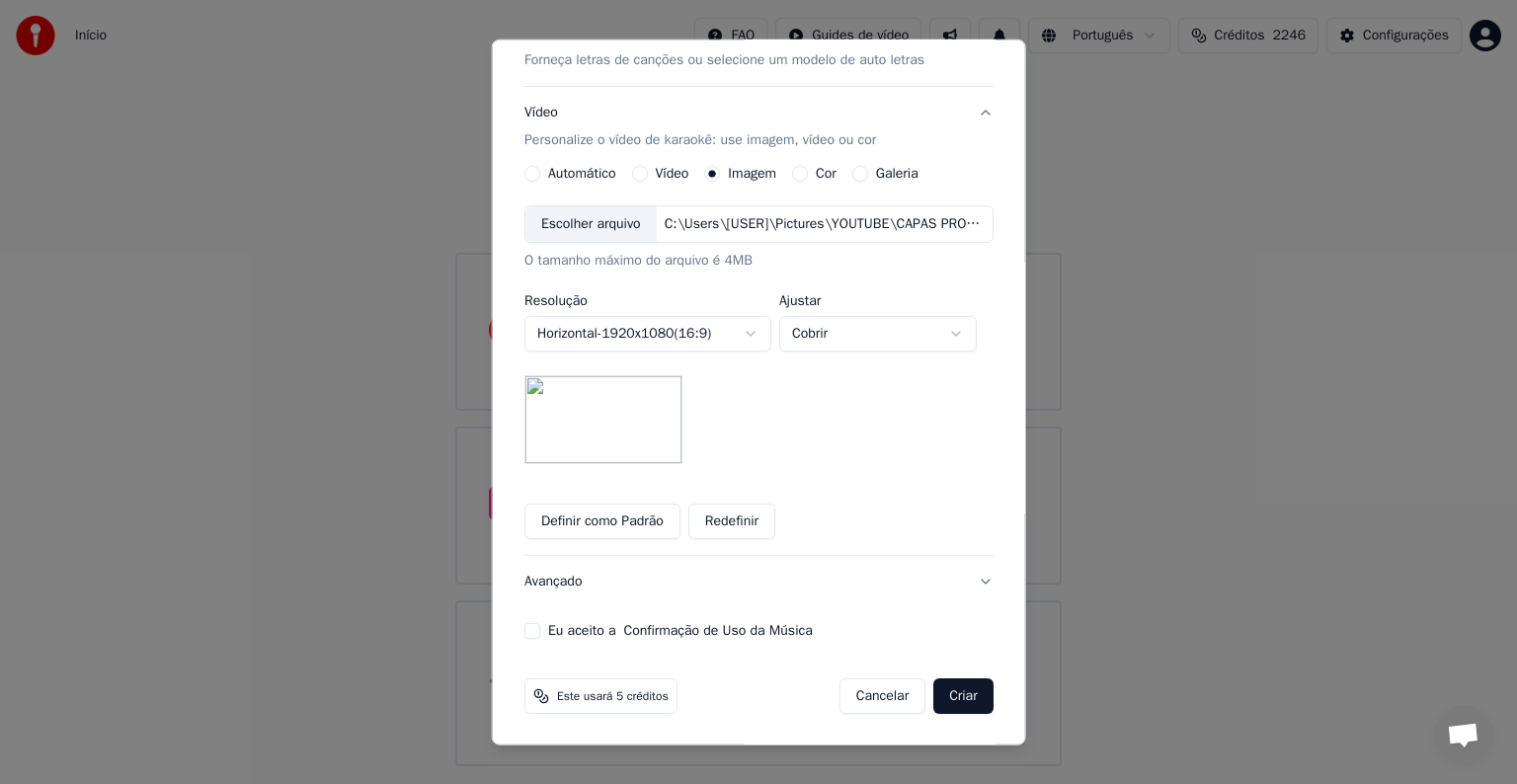 click on "Definir como Padrão" at bounding box center [602, 521] 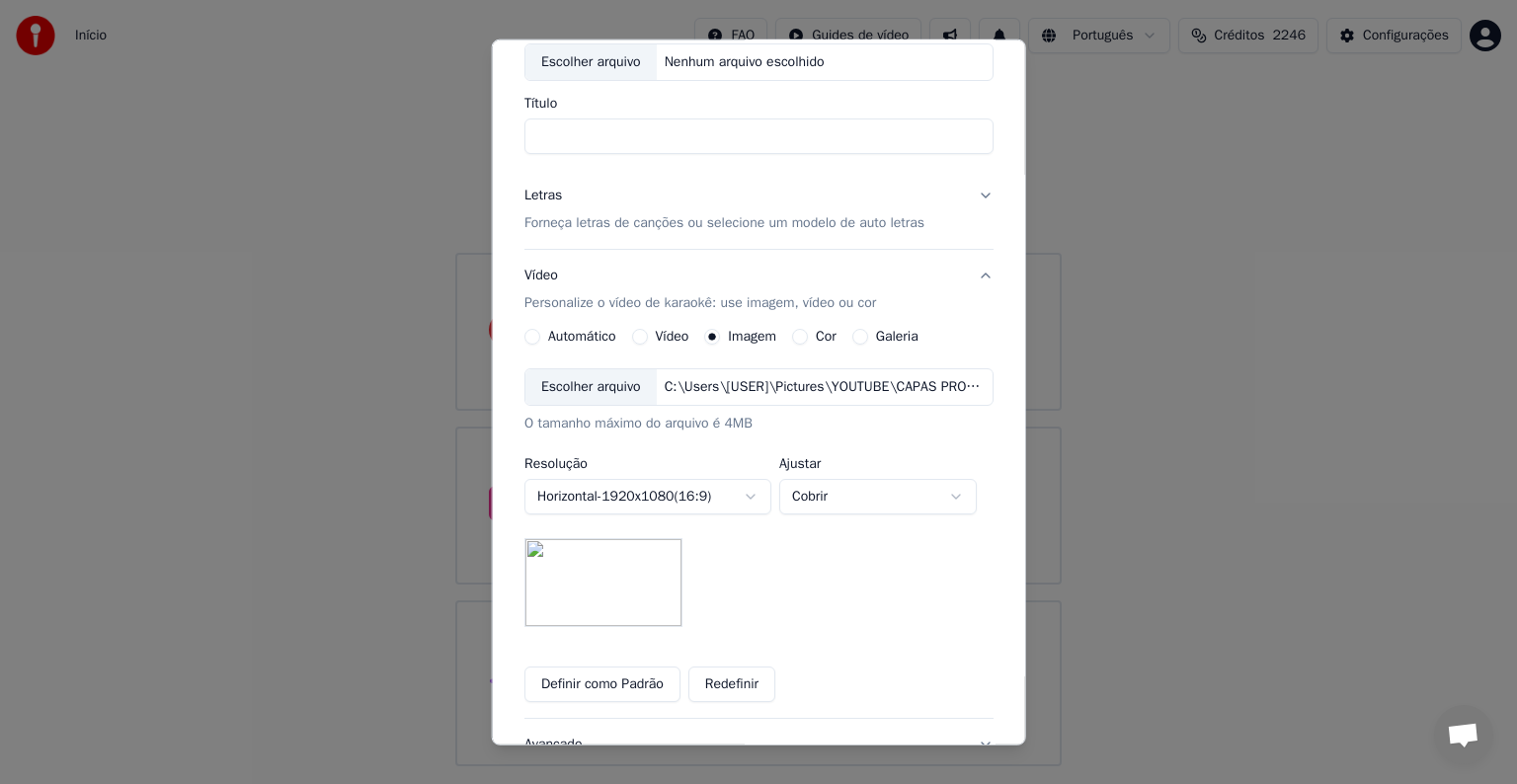 scroll, scrollTop: 0, scrollLeft: 0, axis: both 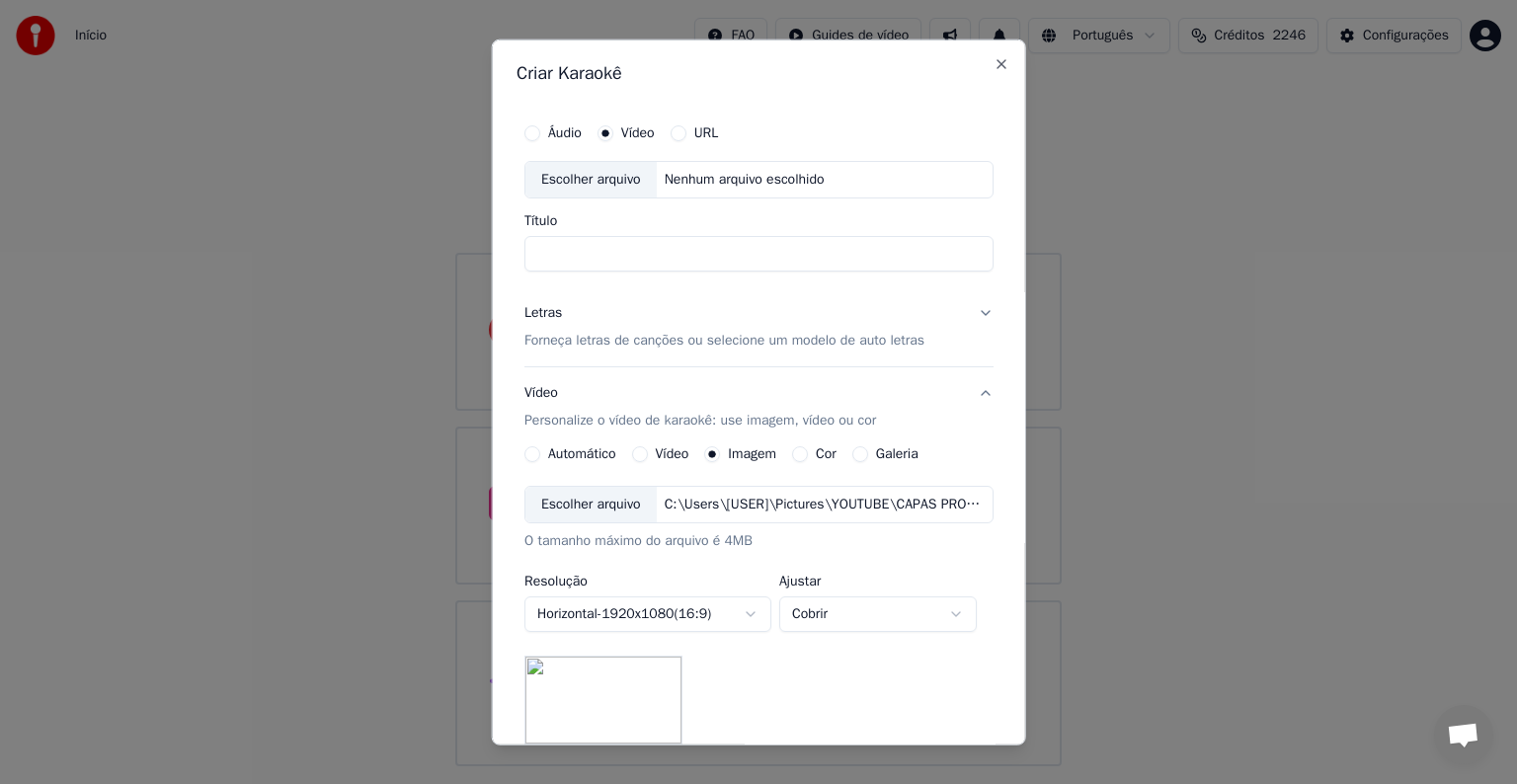 click on "Título" at bounding box center [758, 254] 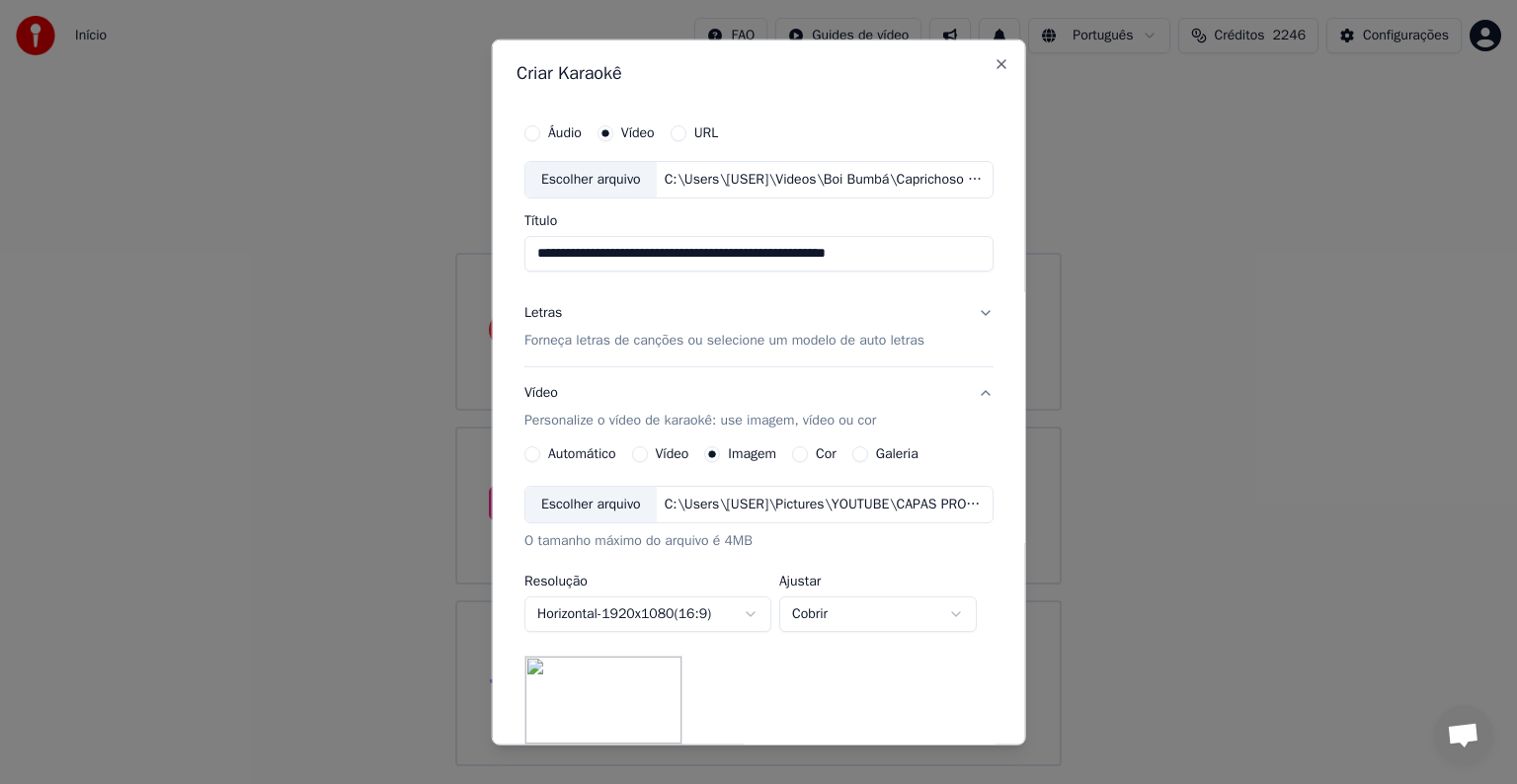 drag, startPoint x: 747, startPoint y: 253, endPoint x: 518, endPoint y: 241, distance: 229.31419 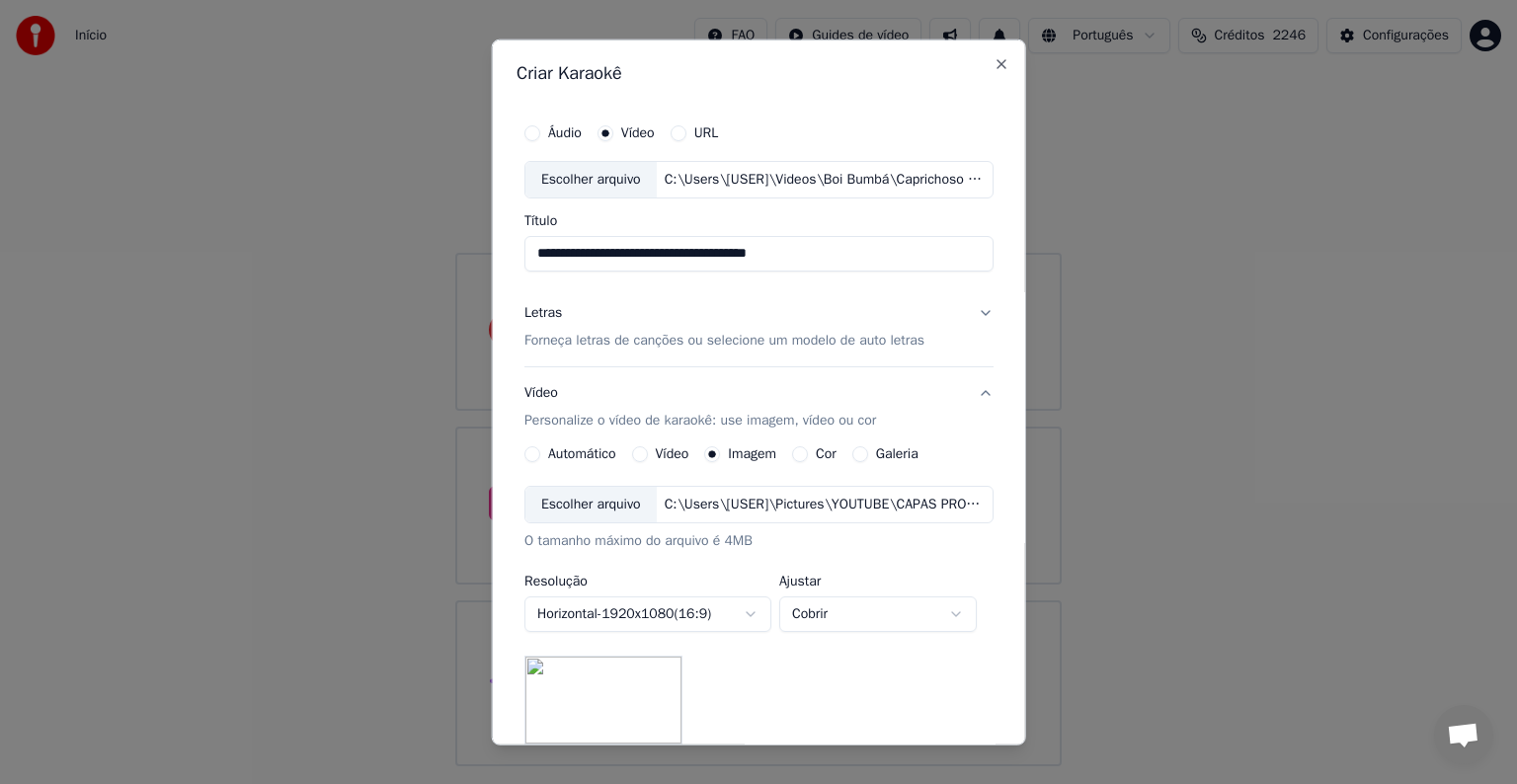 drag, startPoint x: 611, startPoint y: 255, endPoint x: 807, endPoint y: 229, distance: 197.71697 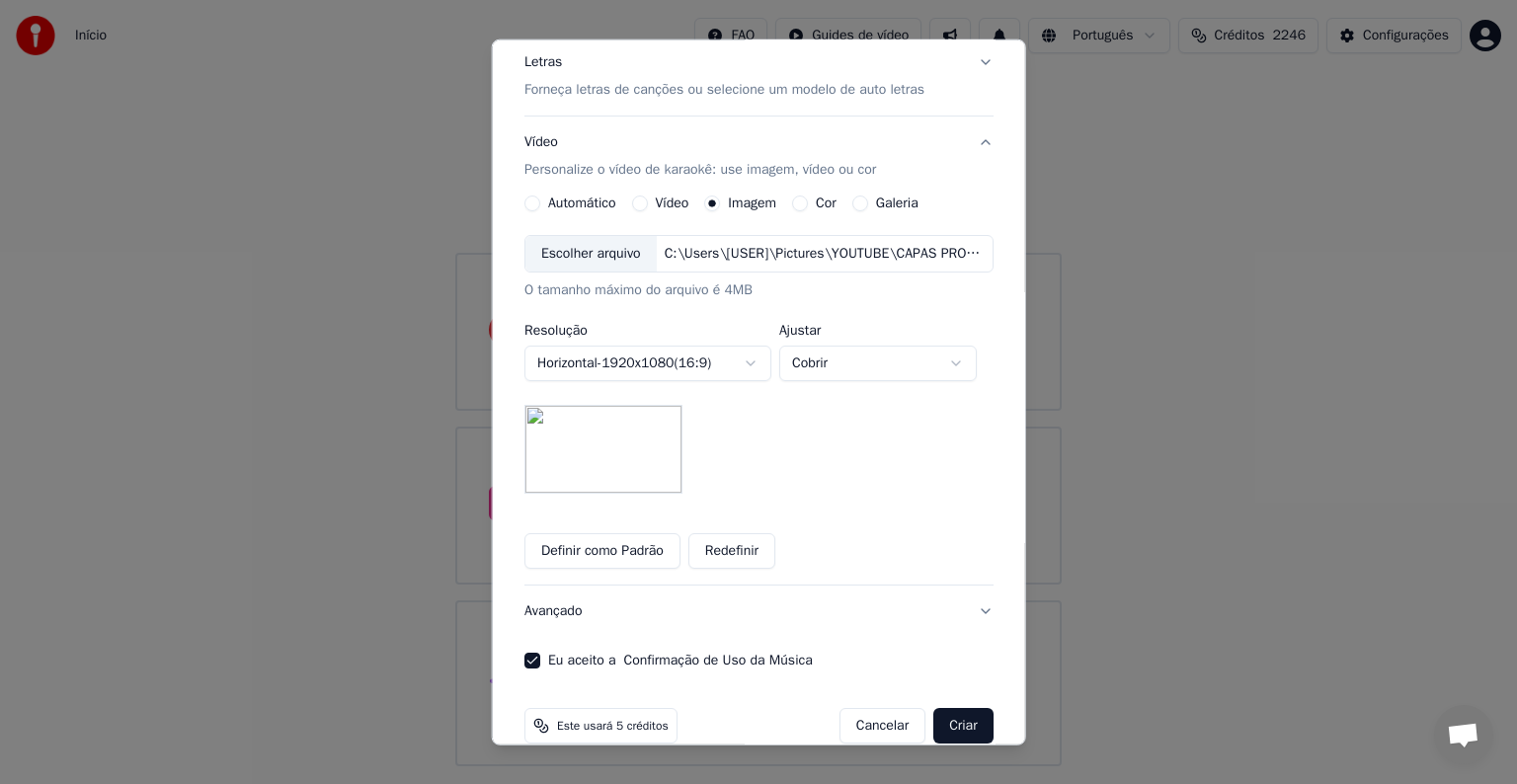 scroll, scrollTop: 280, scrollLeft: 0, axis: vertical 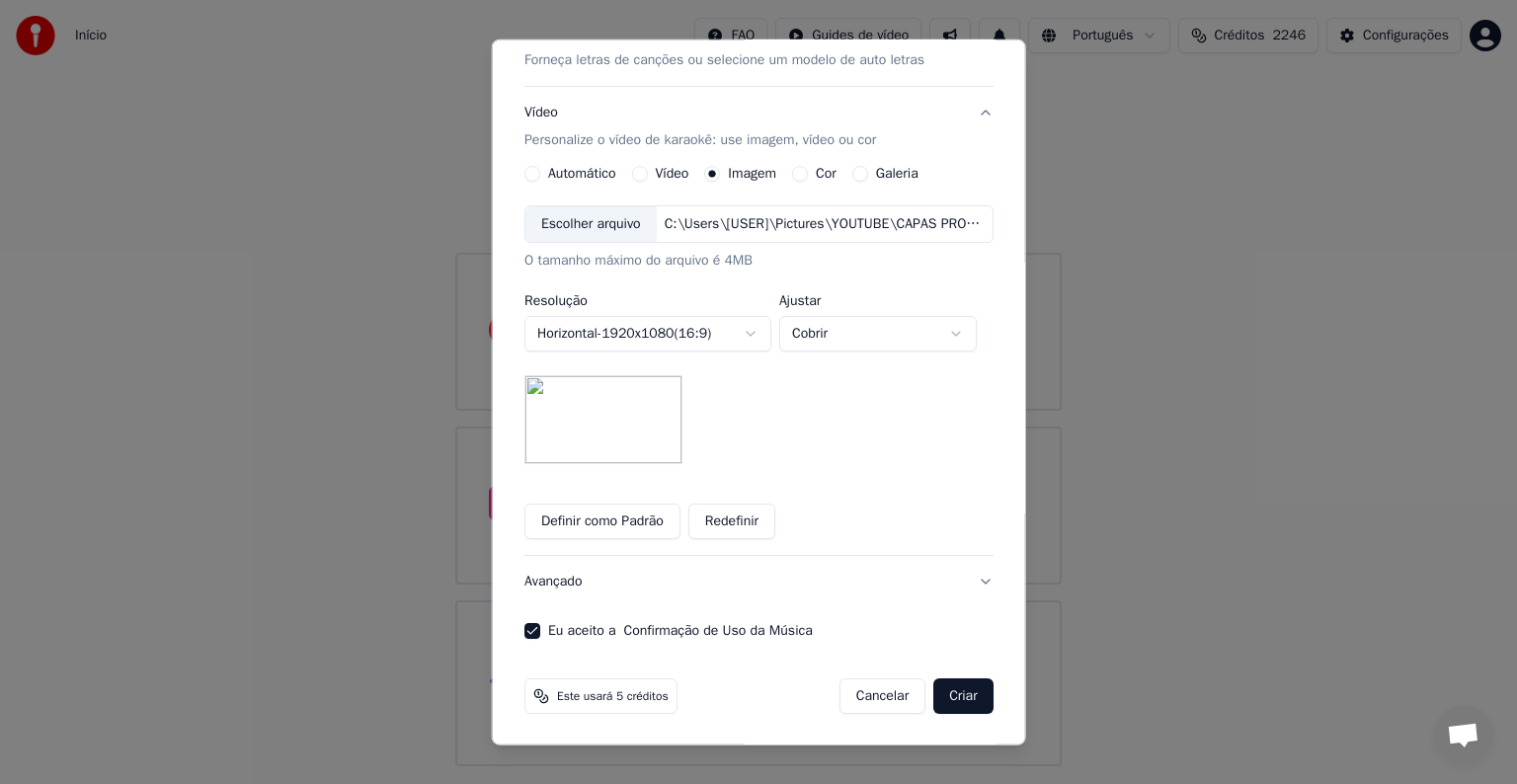 type on "**********" 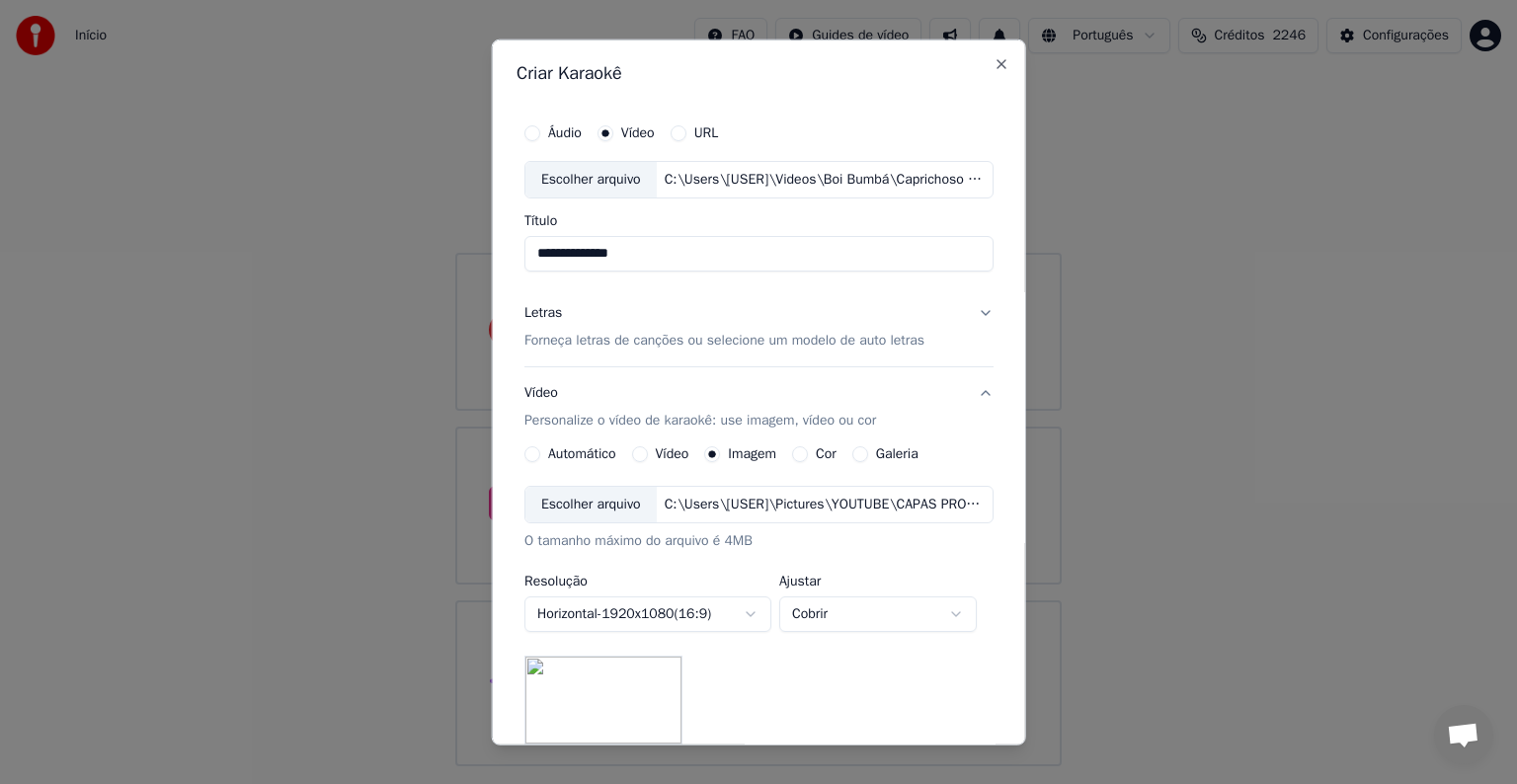 click on "Forneça letras de canções ou selecione um modelo de auto letras" at bounding box center (724, 341) 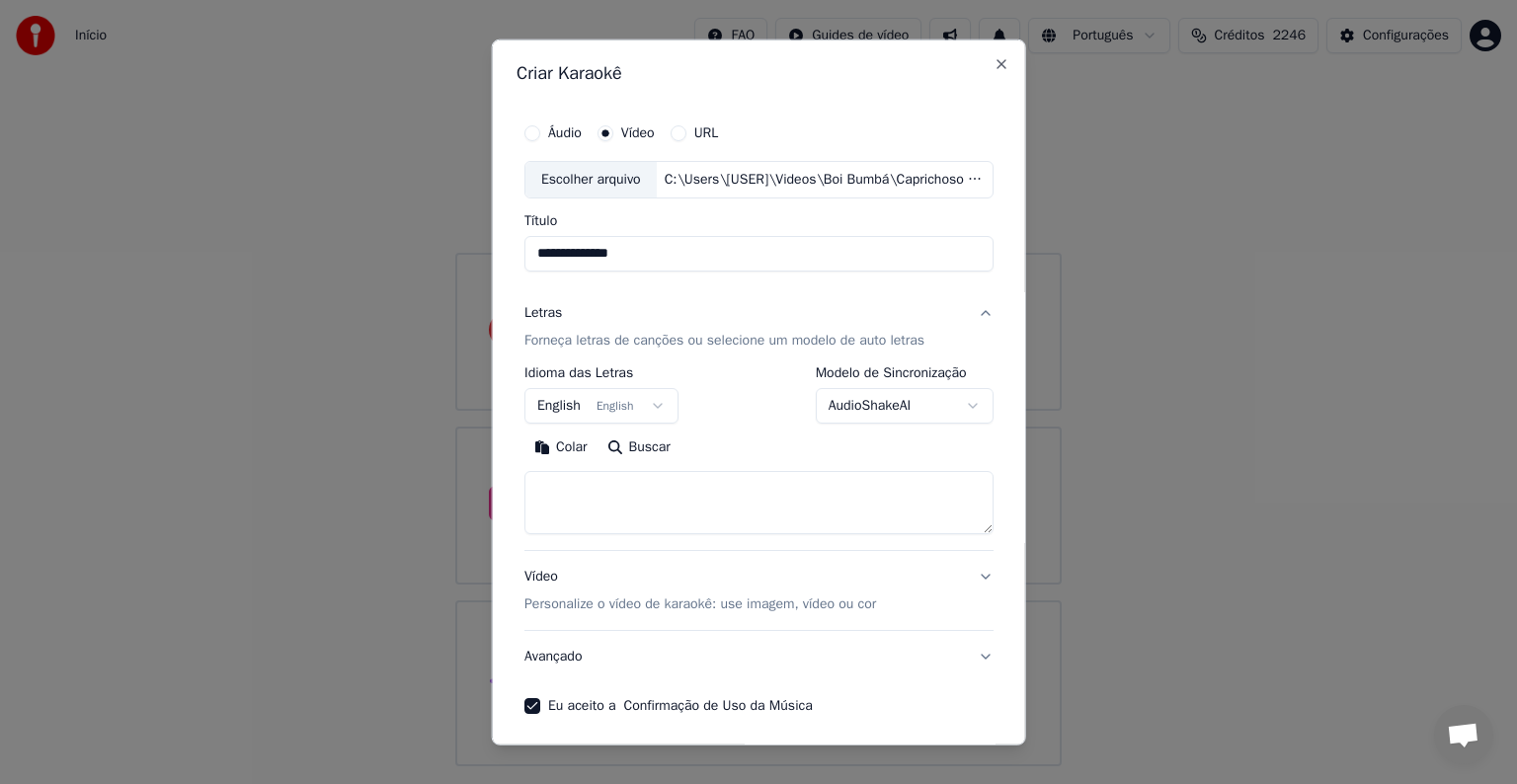 click on "English English" at bounding box center (601, 406) 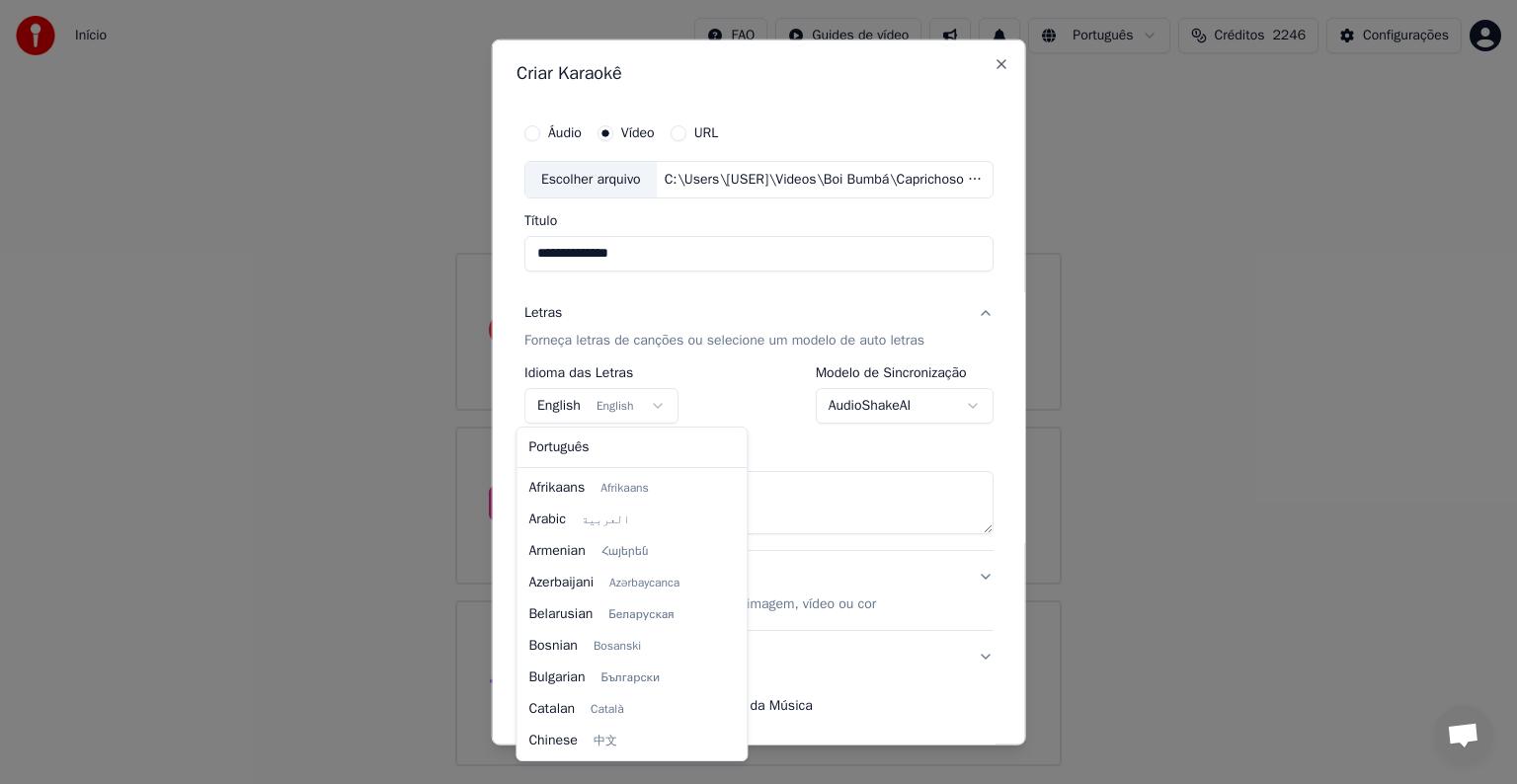 scroll, scrollTop: 158, scrollLeft: 0, axis: vertical 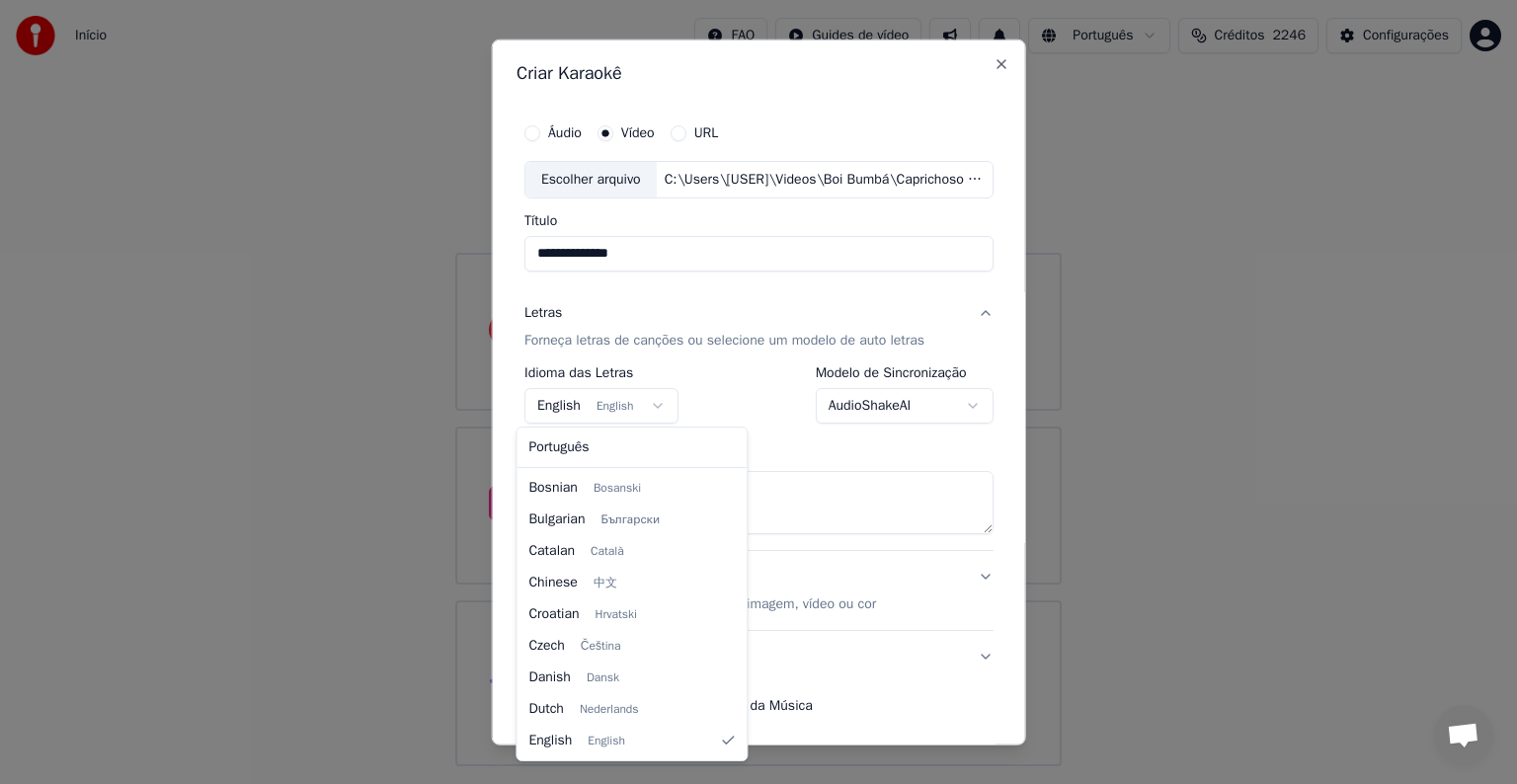 select on "**" 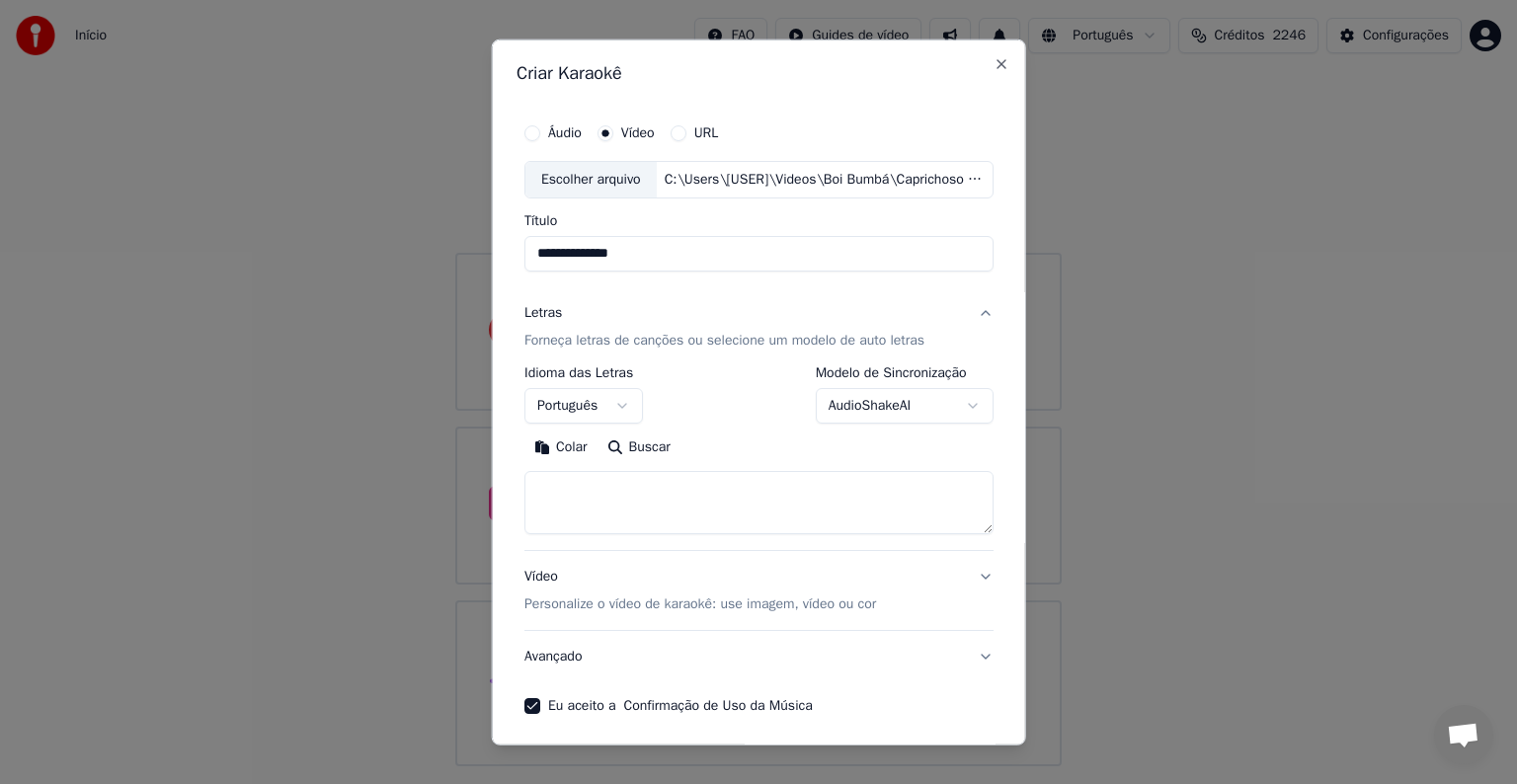 click on "Colar" at bounding box center [561, 447] 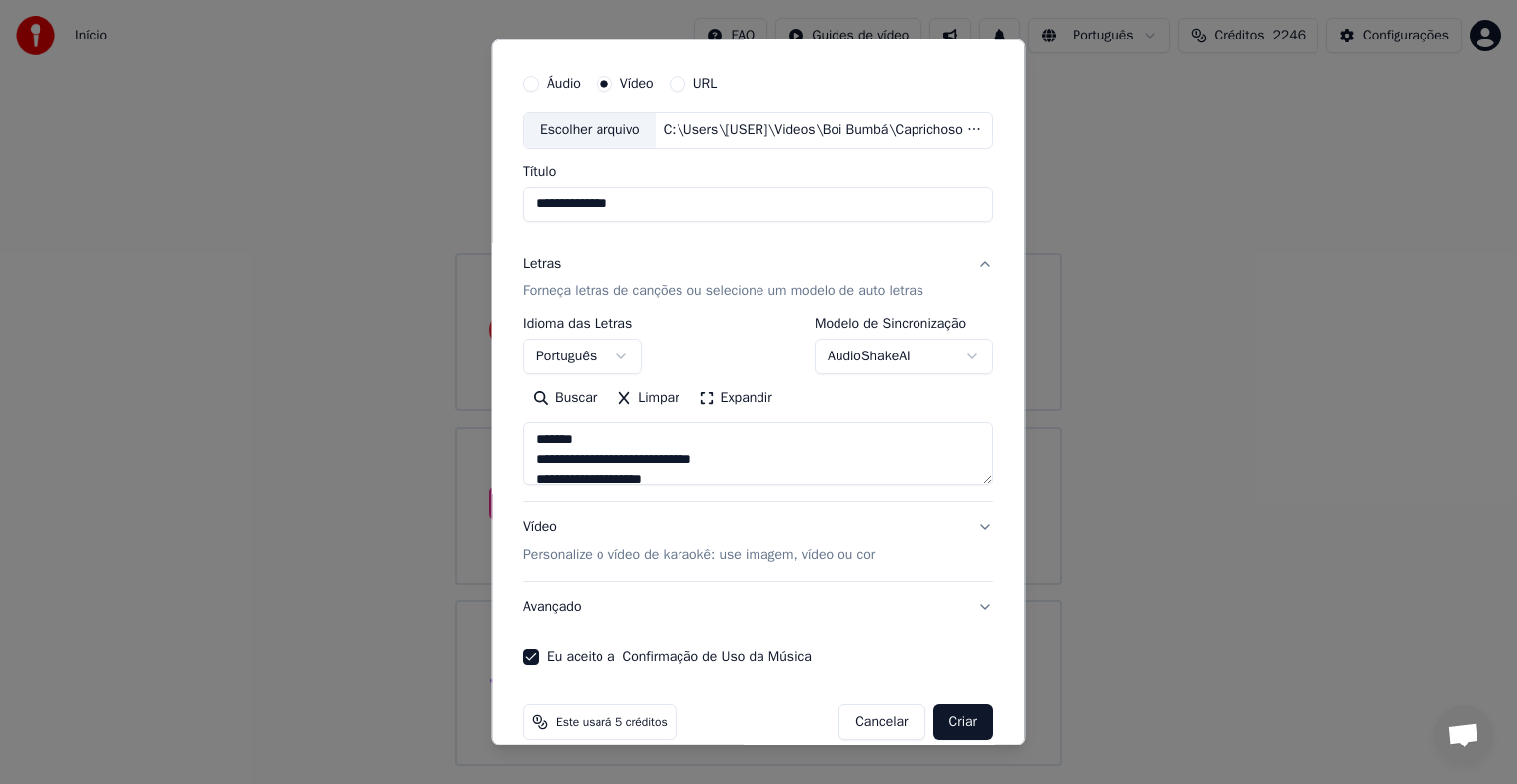scroll, scrollTop: 75, scrollLeft: 0, axis: vertical 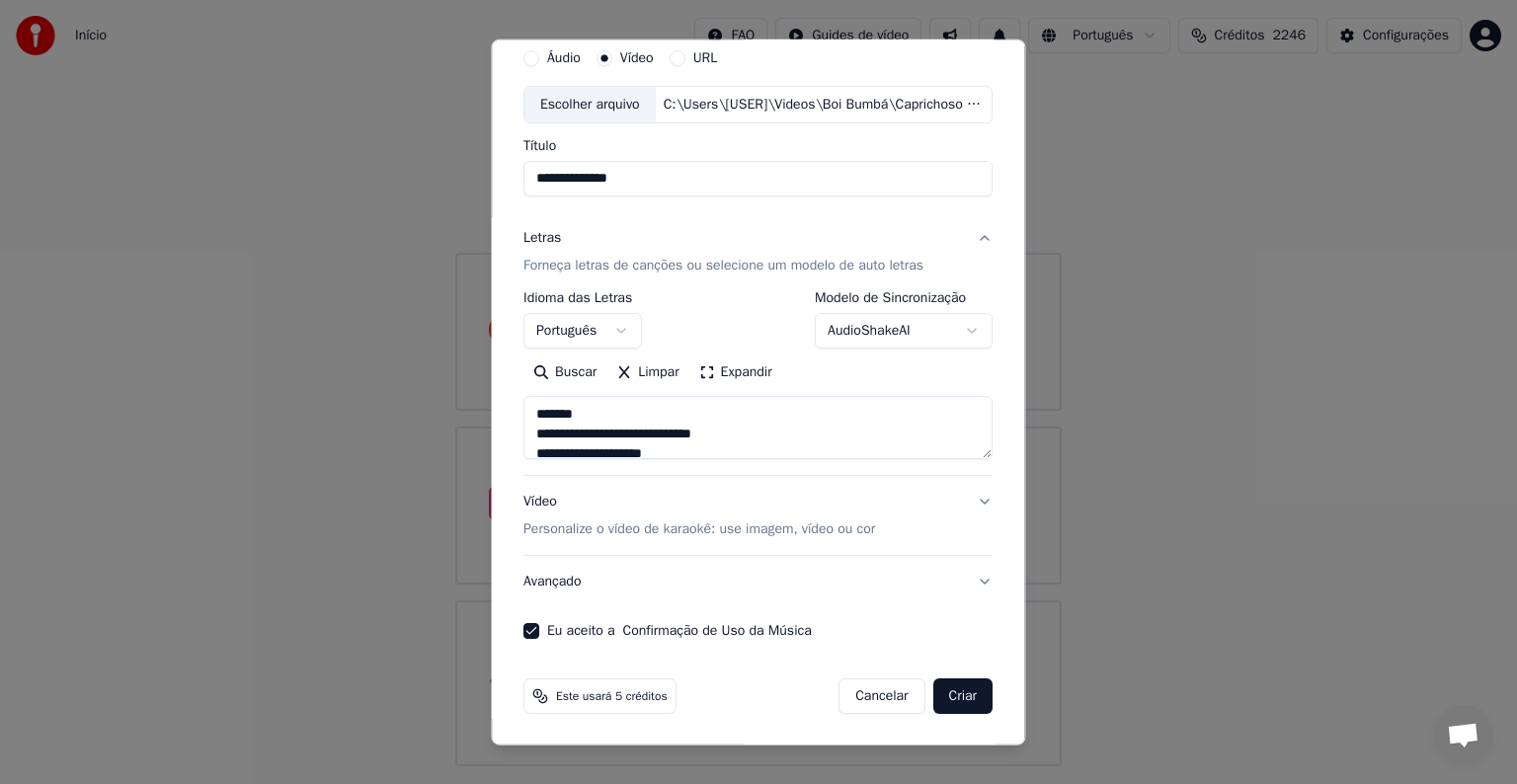 click on "Criar" at bounding box center [963, 696] 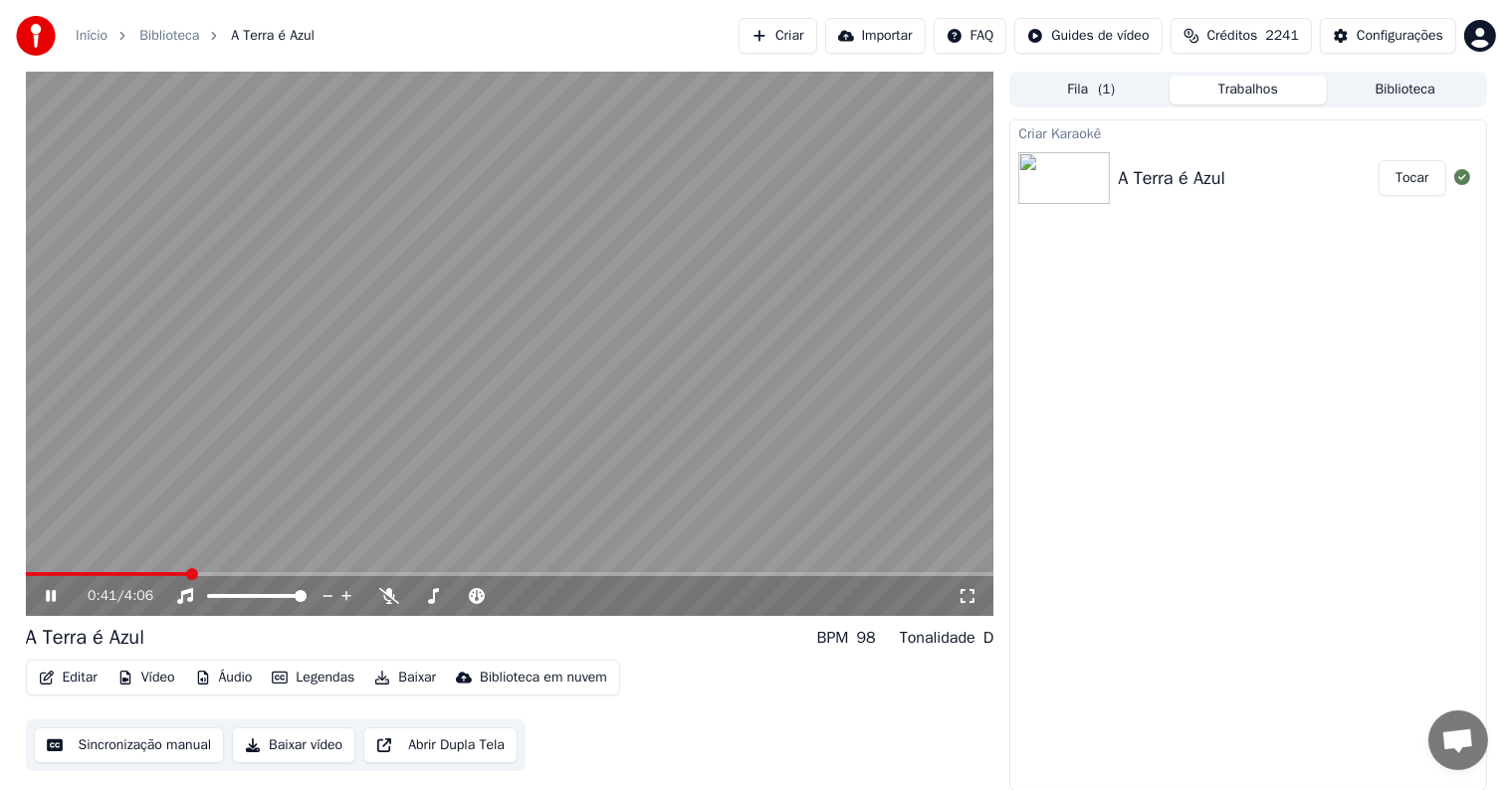 click at bounding box center (510, 343) 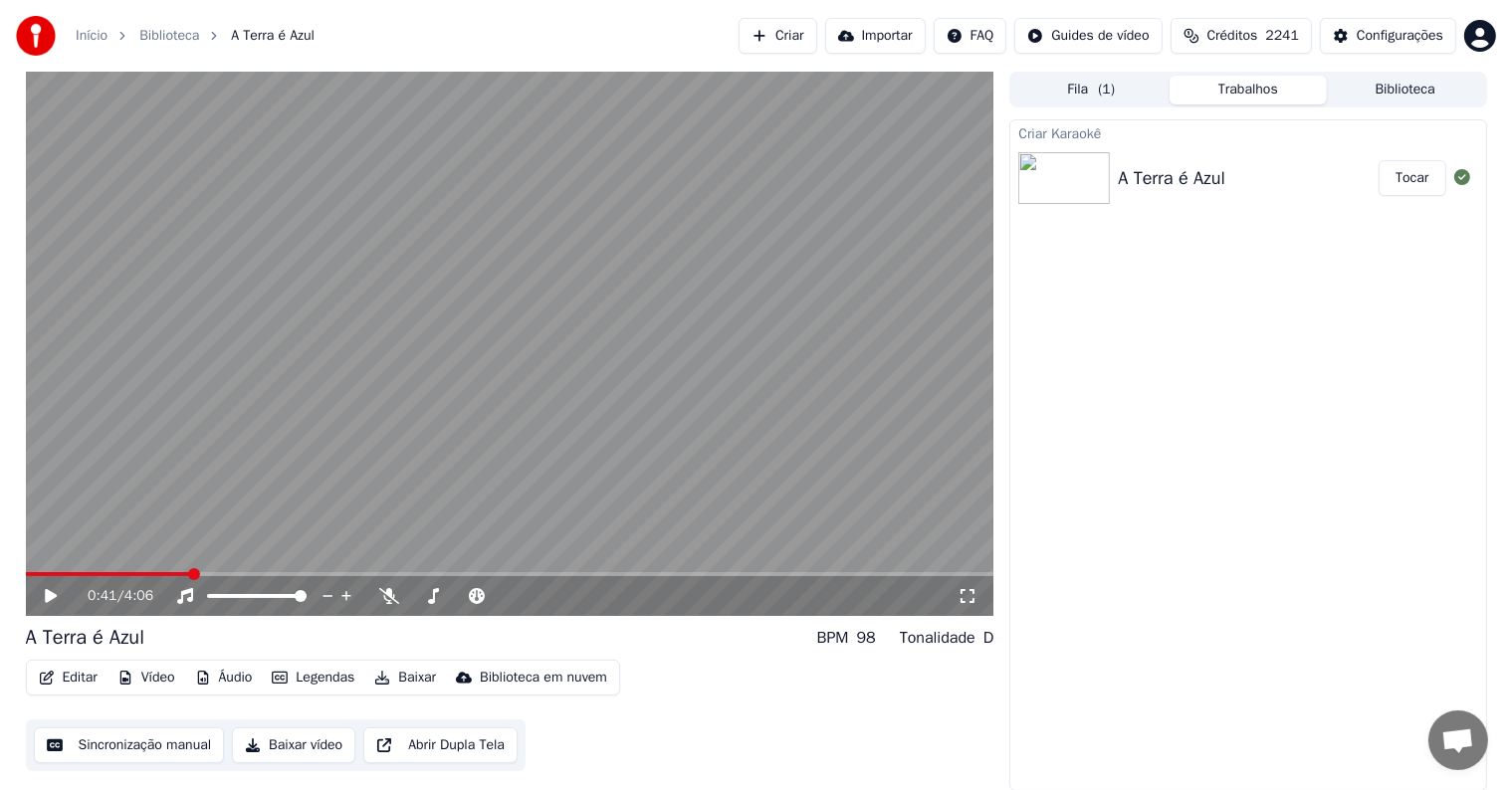 click on "Criar" at bounding box center [777, 36] 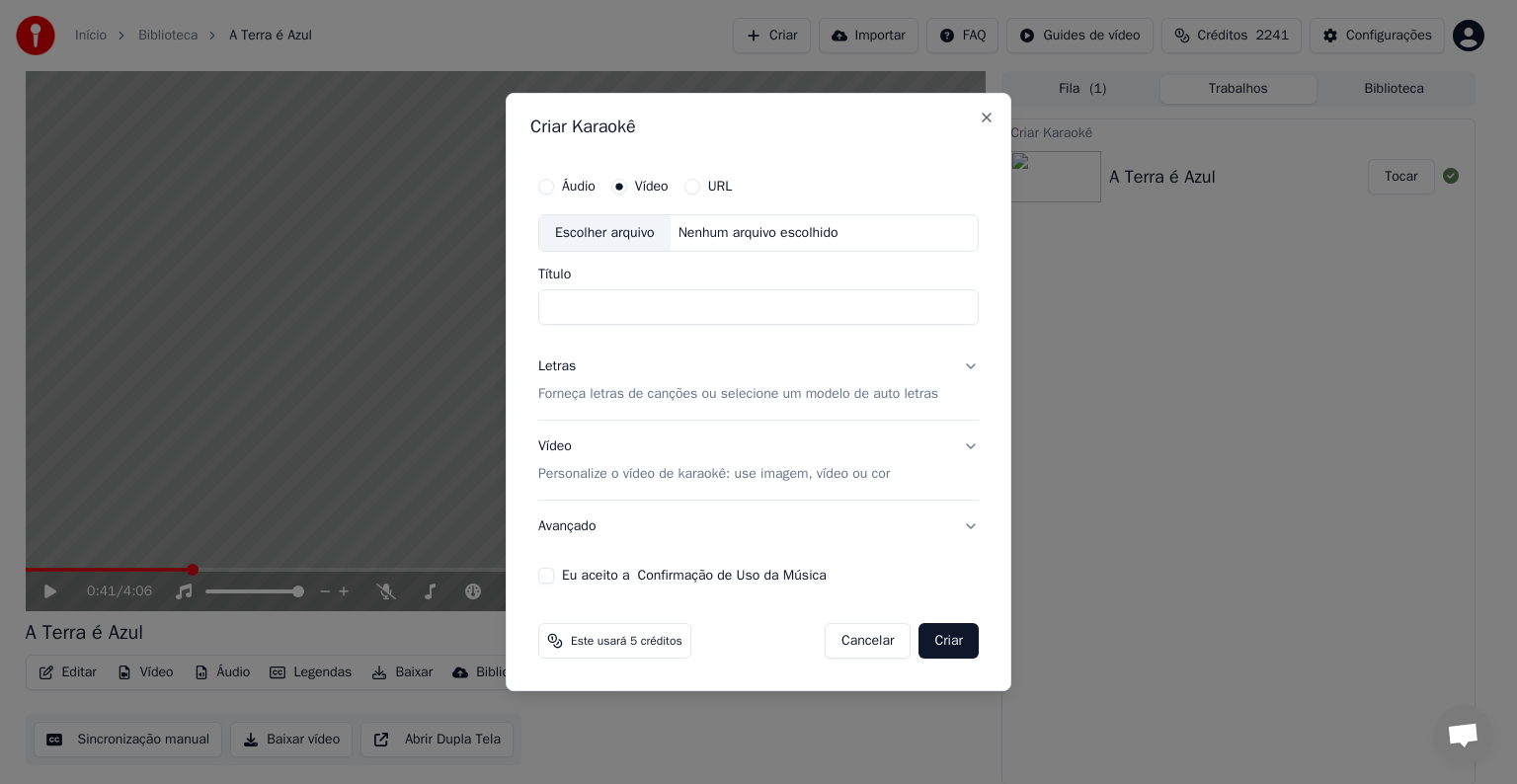 click on "Escolher arquivo" at bounding box center [604, 233] 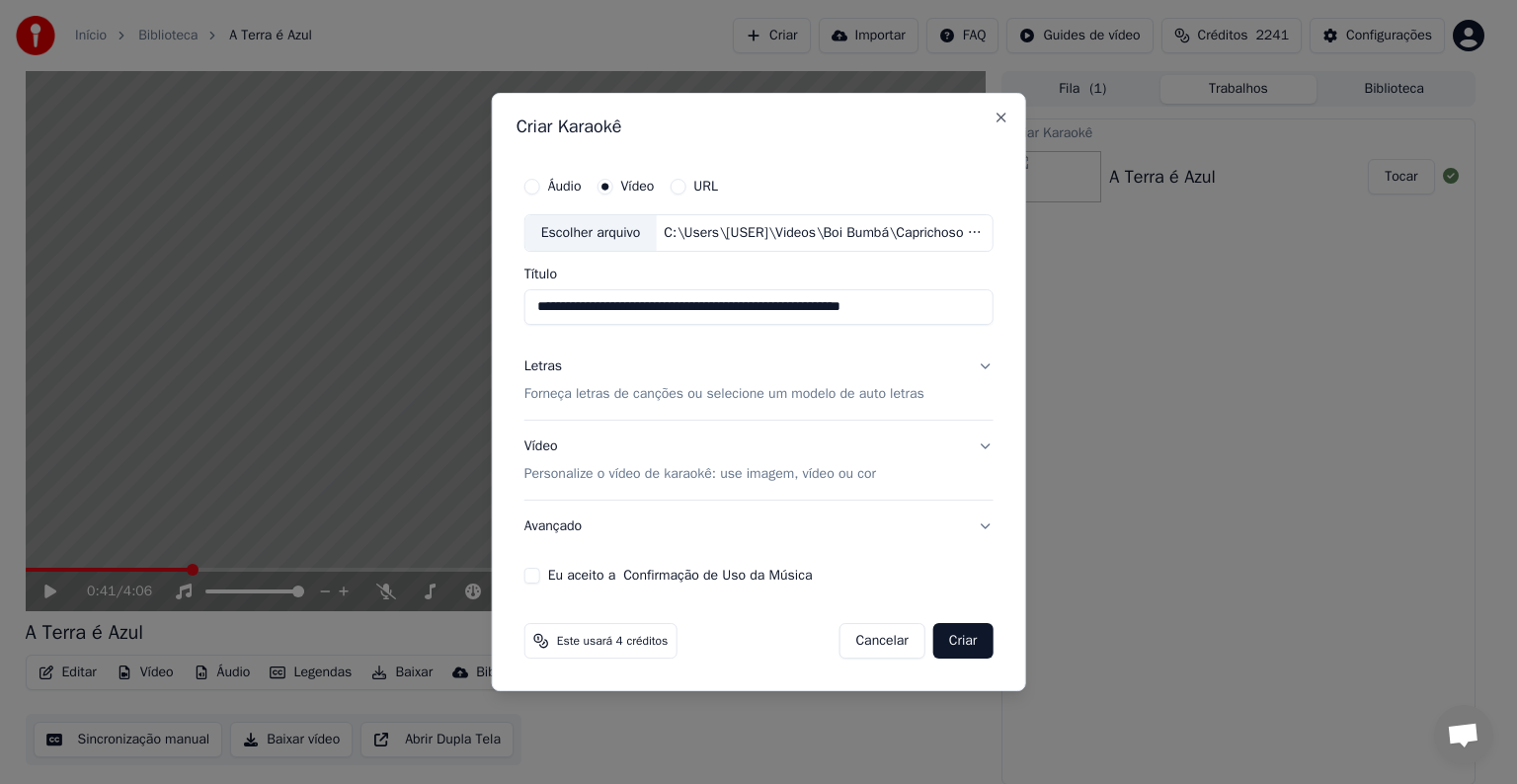 drag, startPoint x: 642, startPoint y: 308, endPoint x: 931, endPoint y: 308, distance: 289 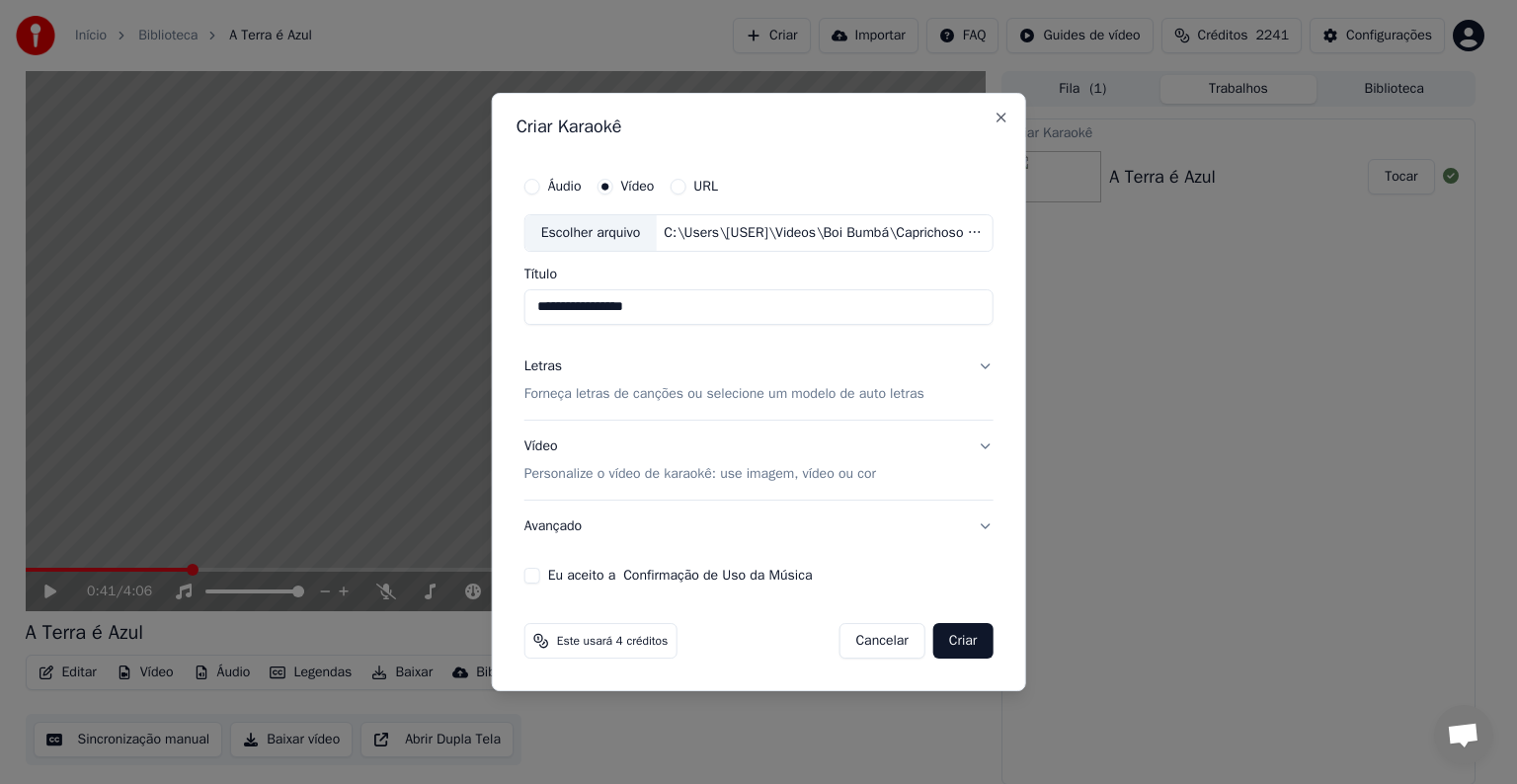 type on "**********" 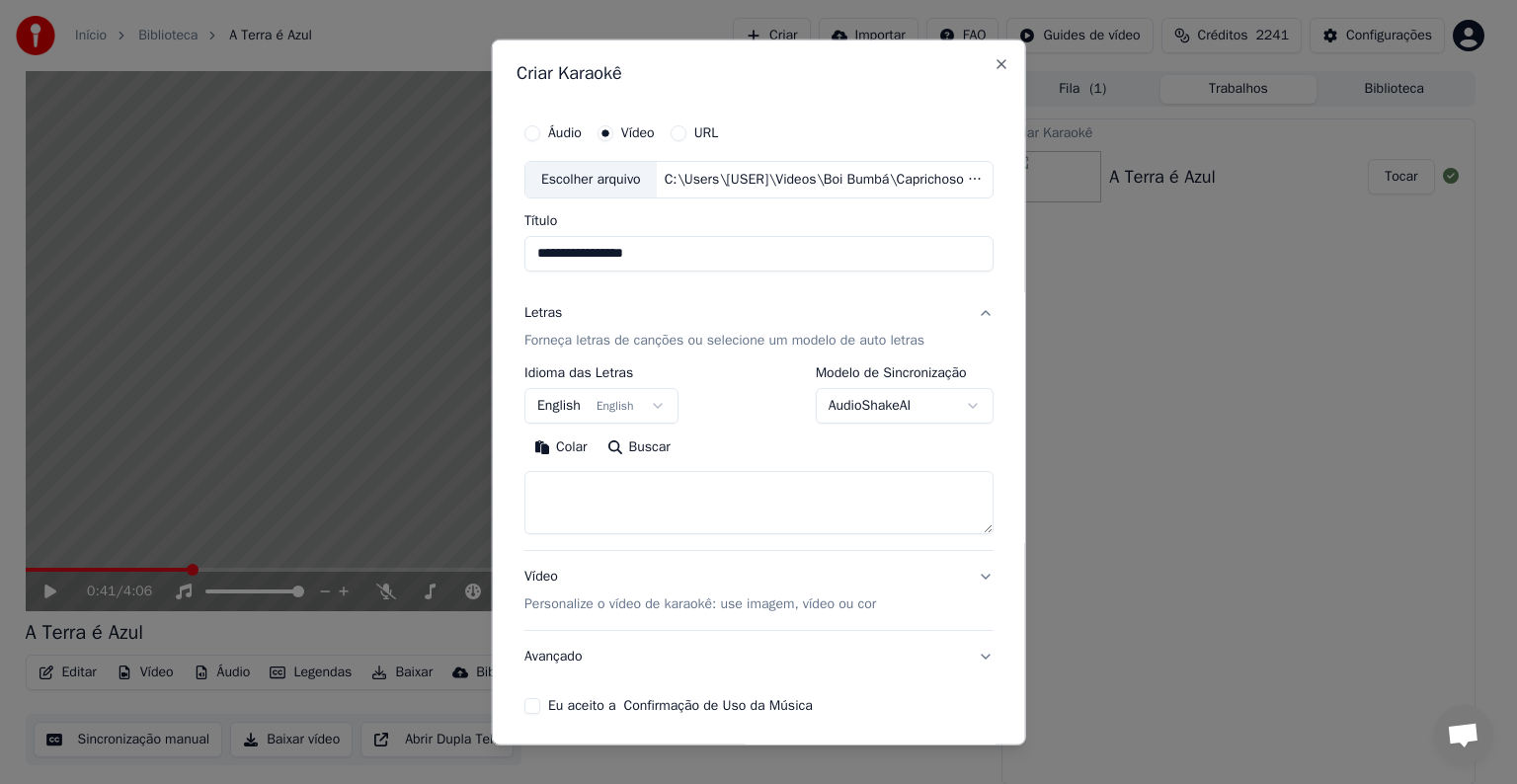 click on "English English" at bounding box center (601, 406) 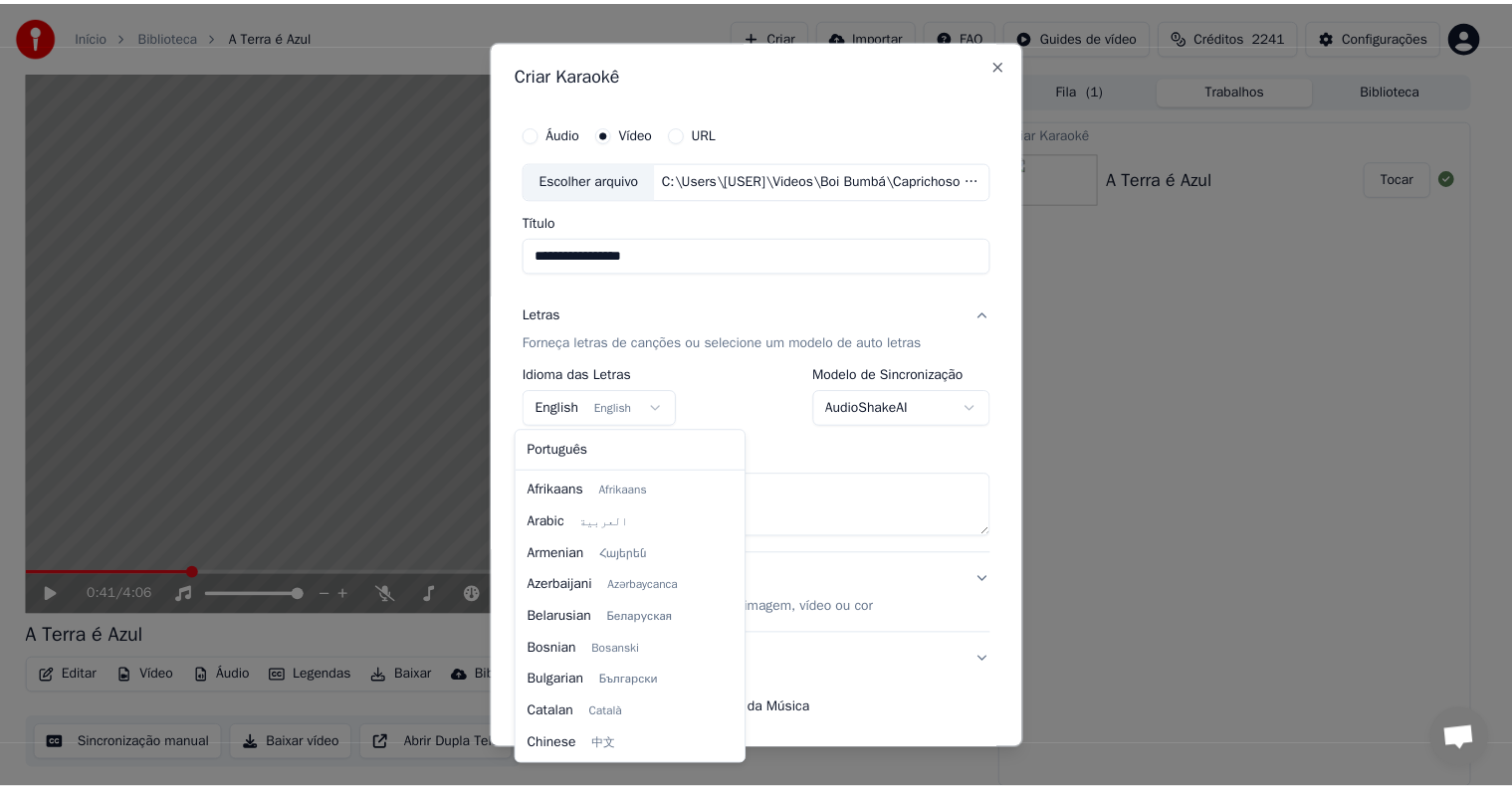 scroll, scrollTop: 159, scrollLeft: 0, axis: vertical 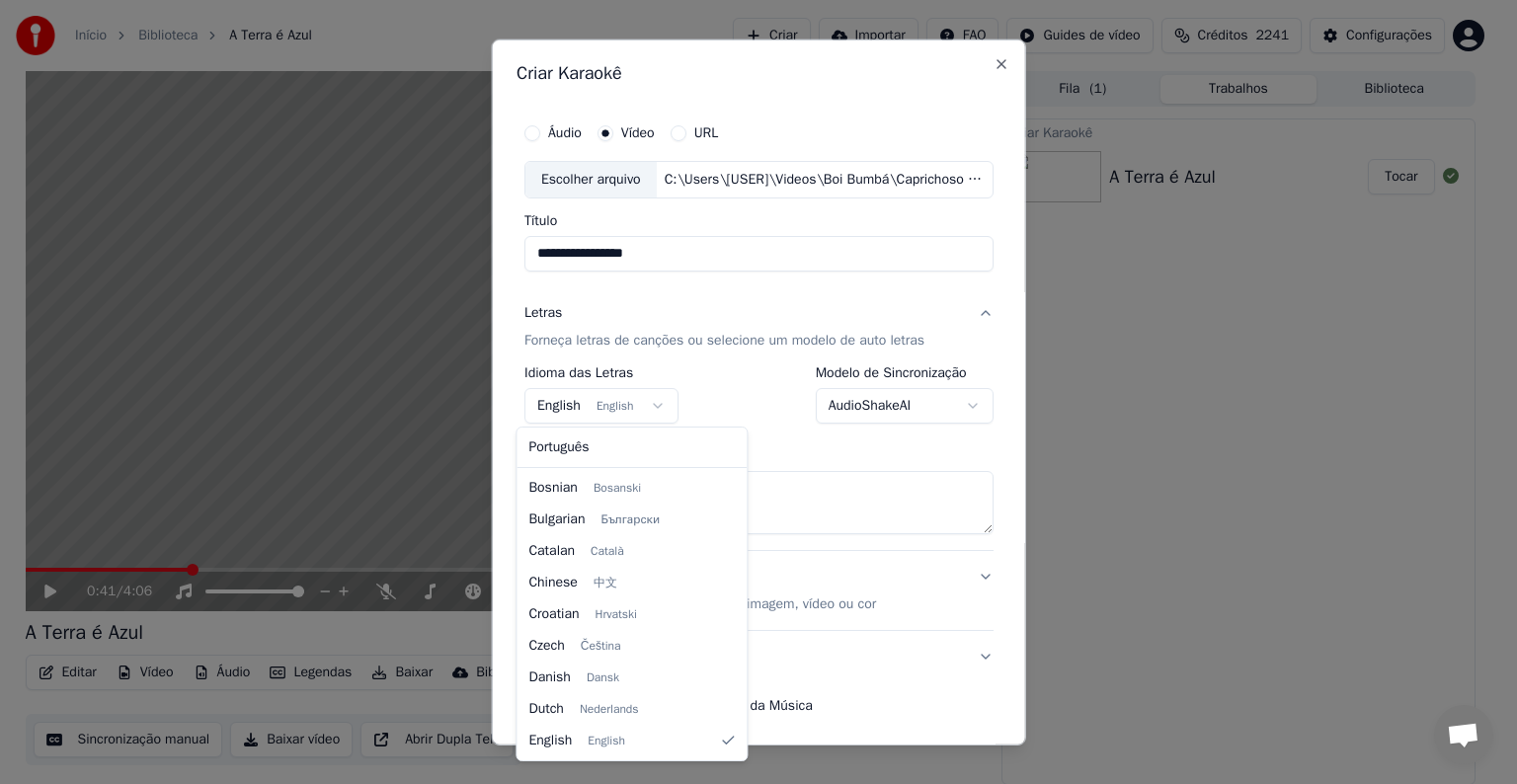 select on "**" 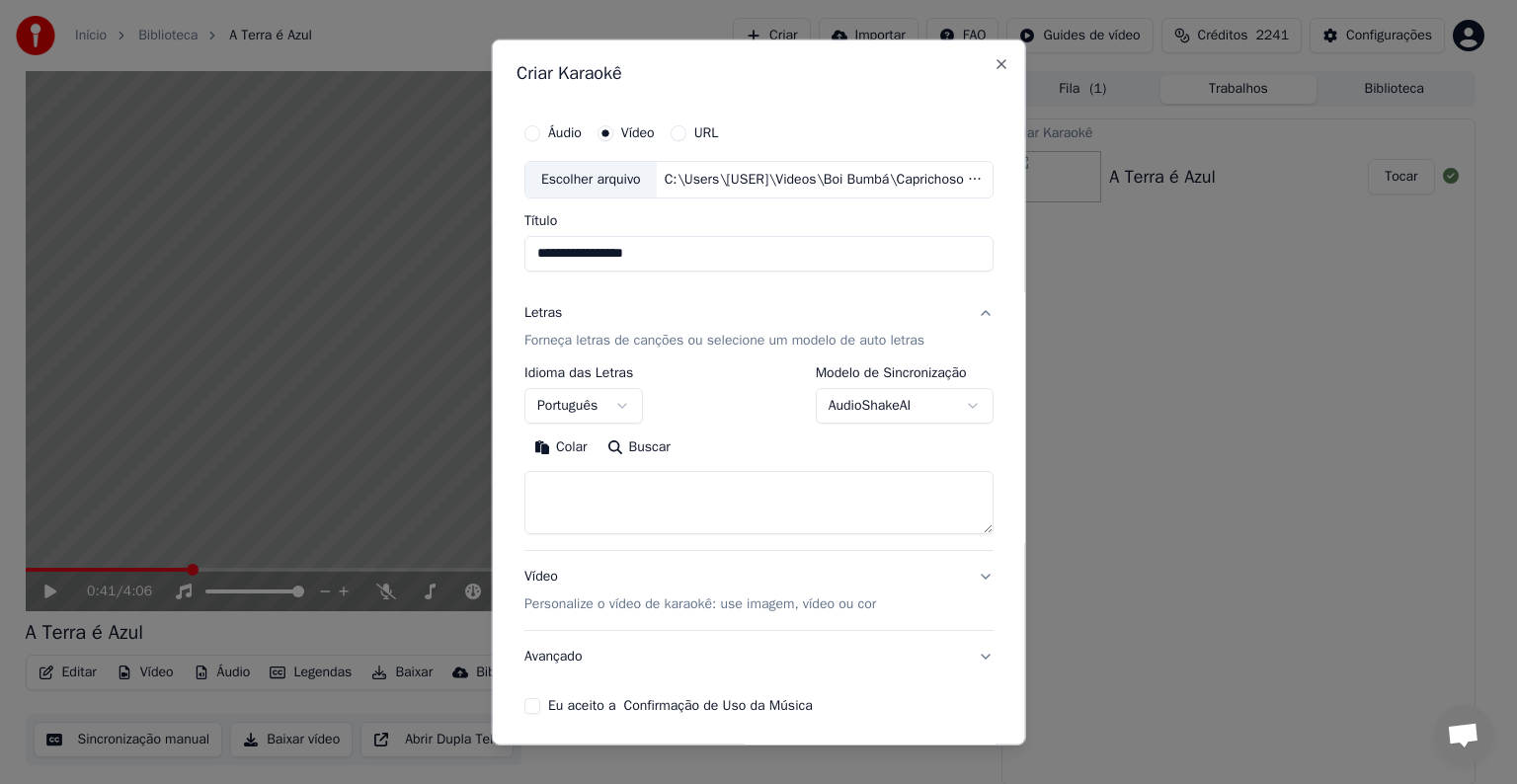 click on "Colar" at bounding box center [561, 447] 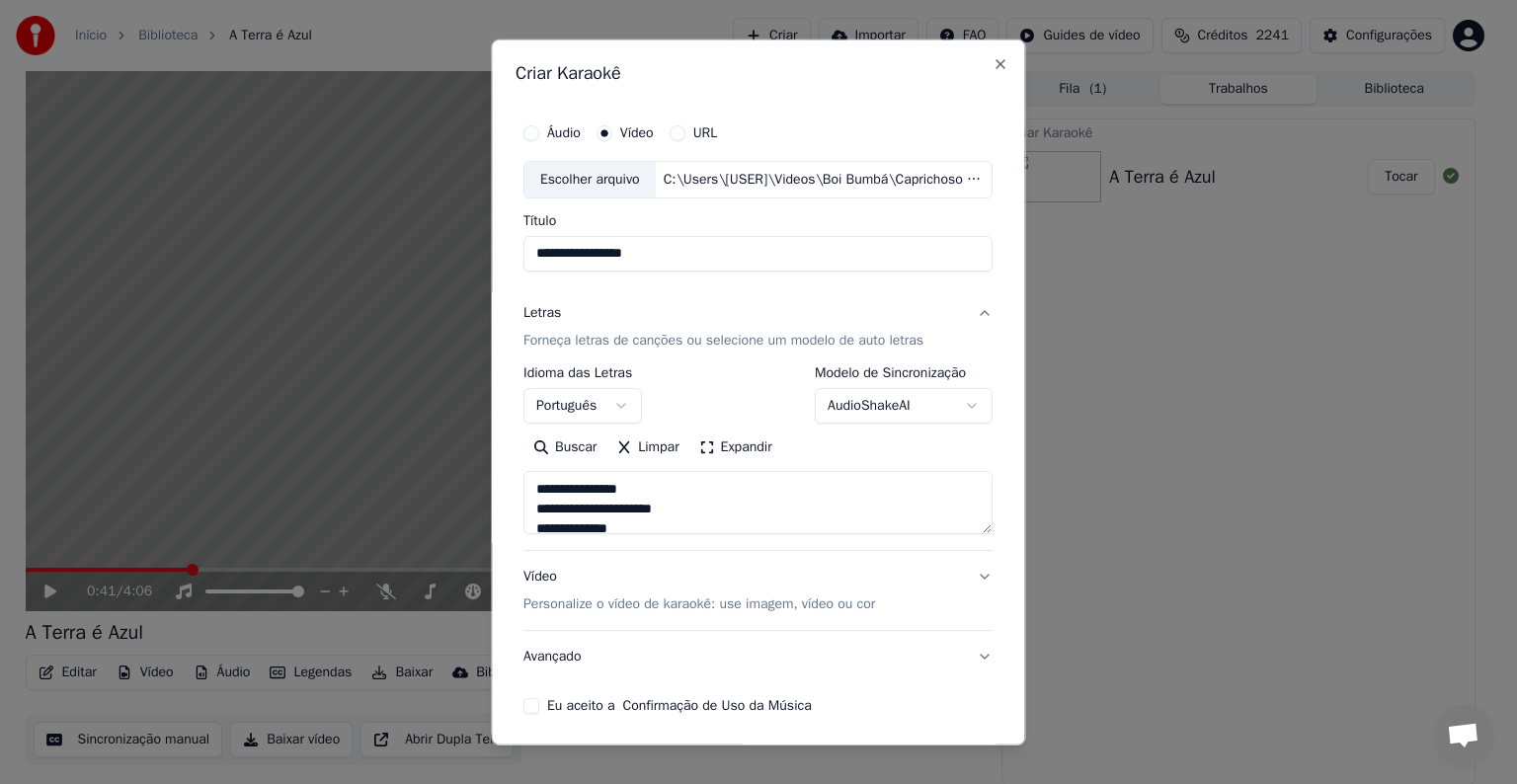 click on "Eu aceito a   Confirmação de Uso da Música" at bounding box center (679, 706) 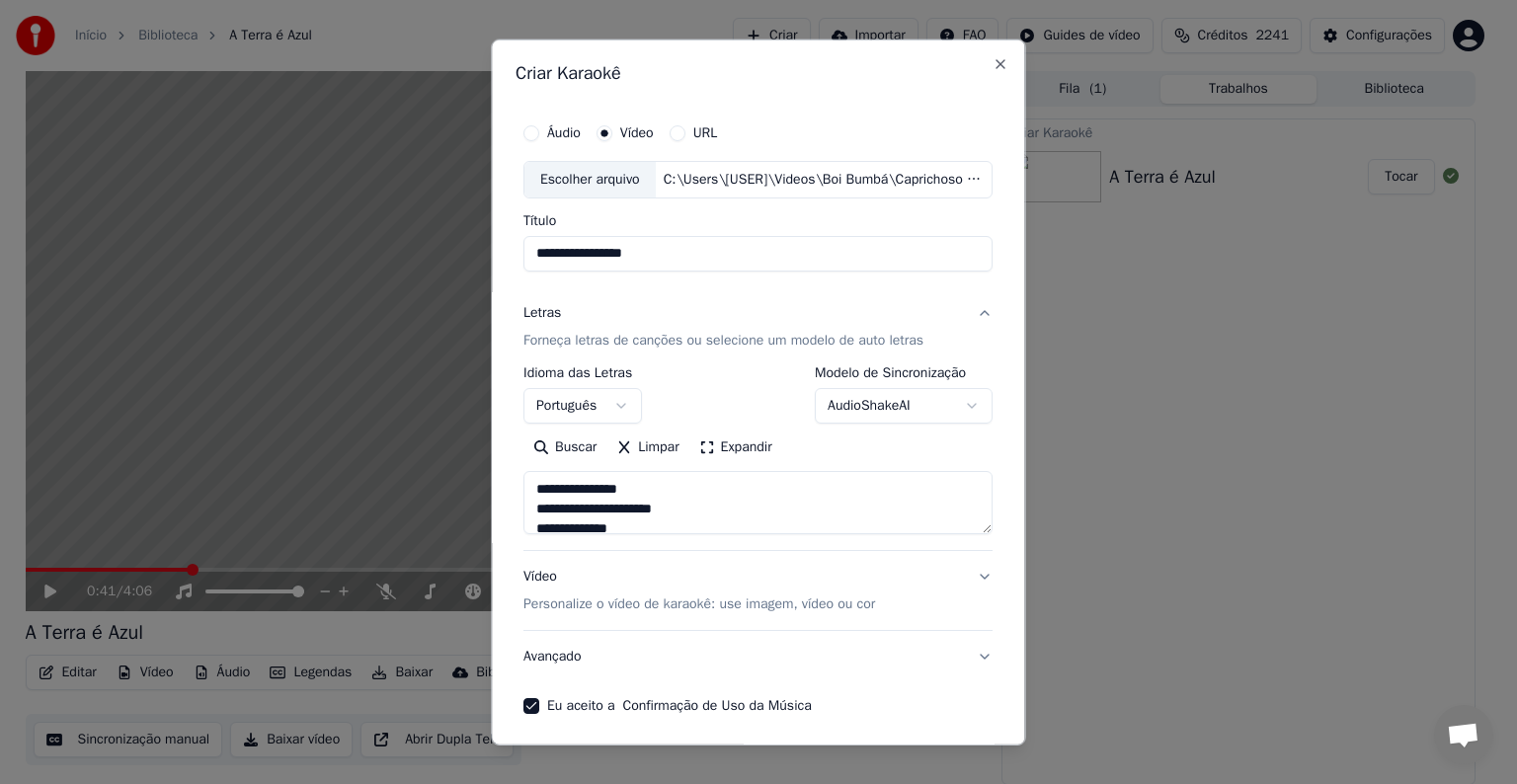 click on "Avançado" at bounding box center [758, 657] 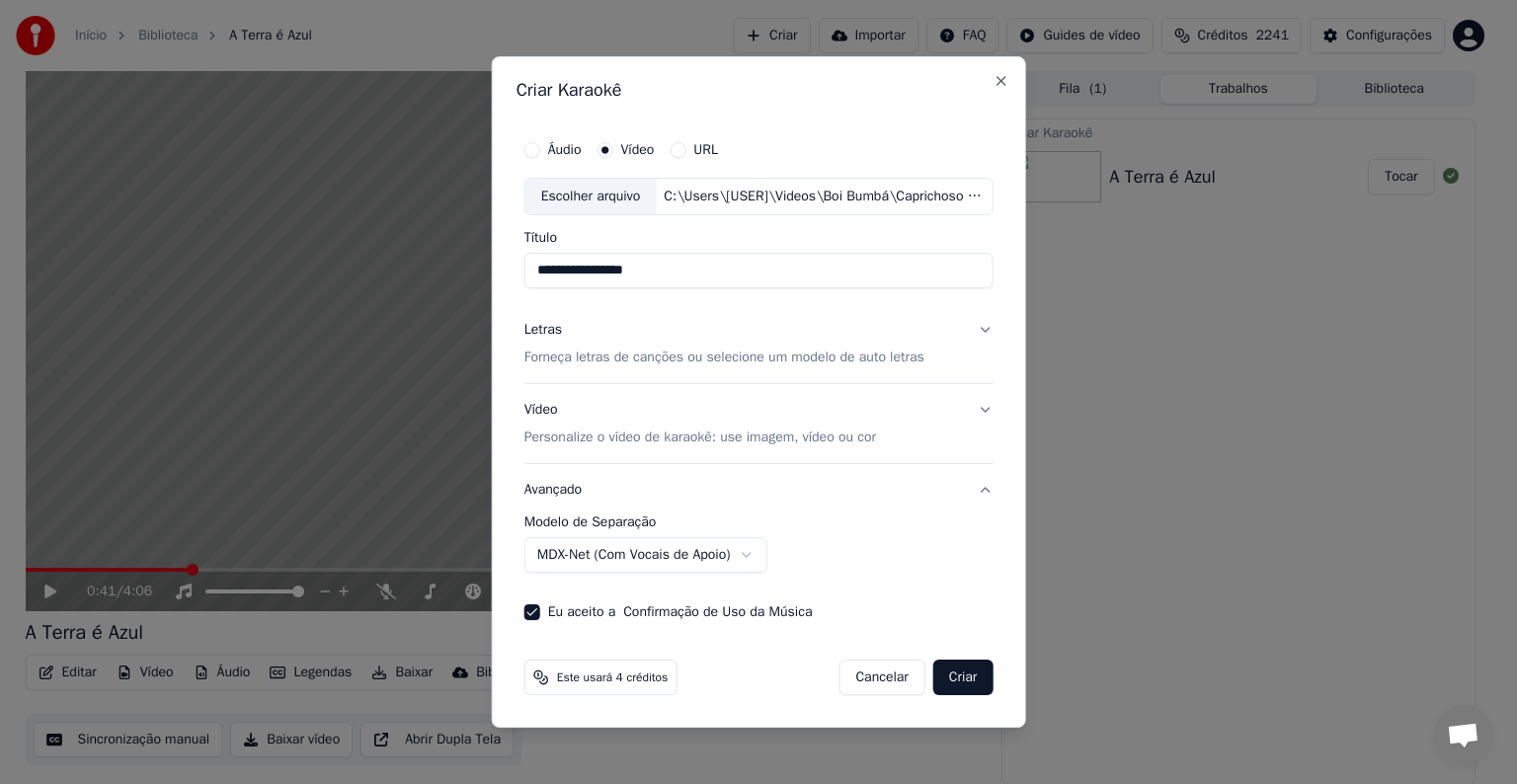 click on "Criar" at bounding box center [963, 677] 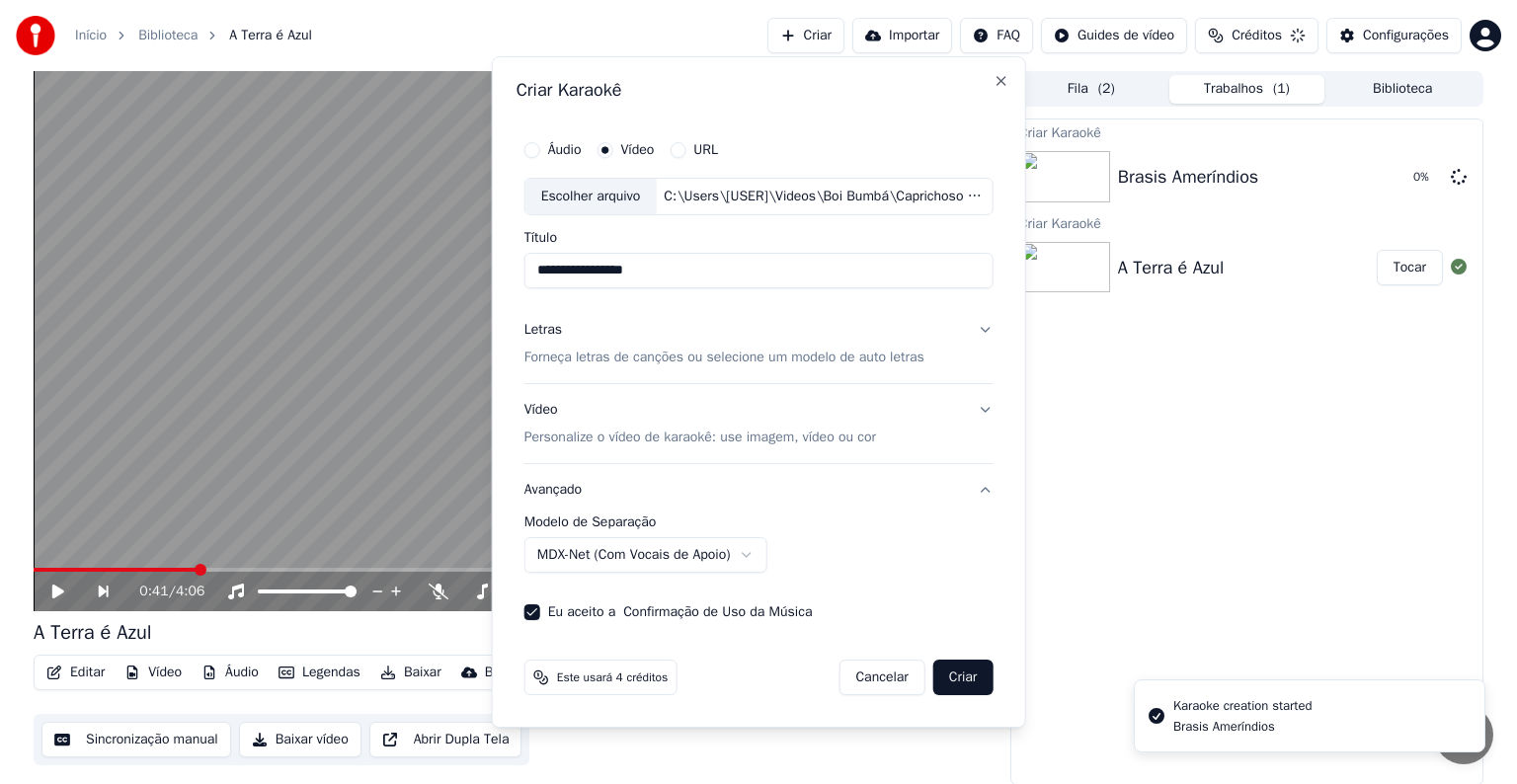 type 